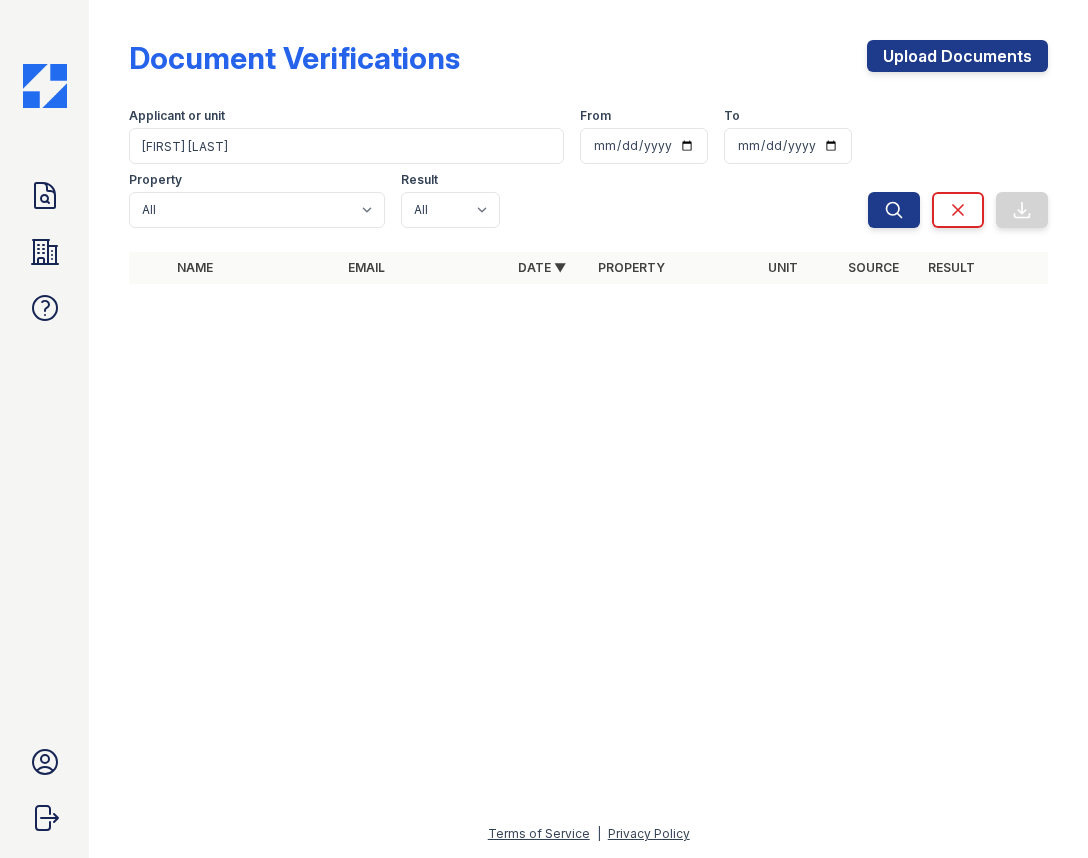 scroll, scrollTop: 0, scrollLeft: 0, axis: both 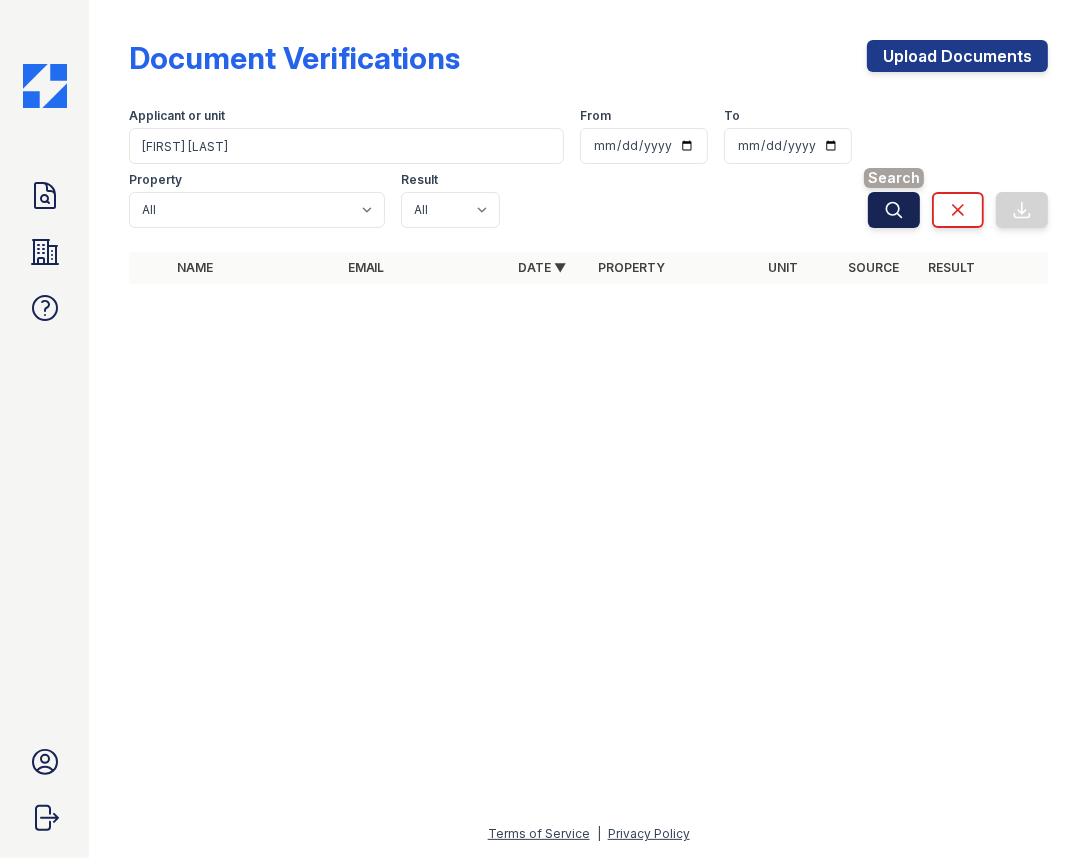 type on "[FIRST] [LAST]" 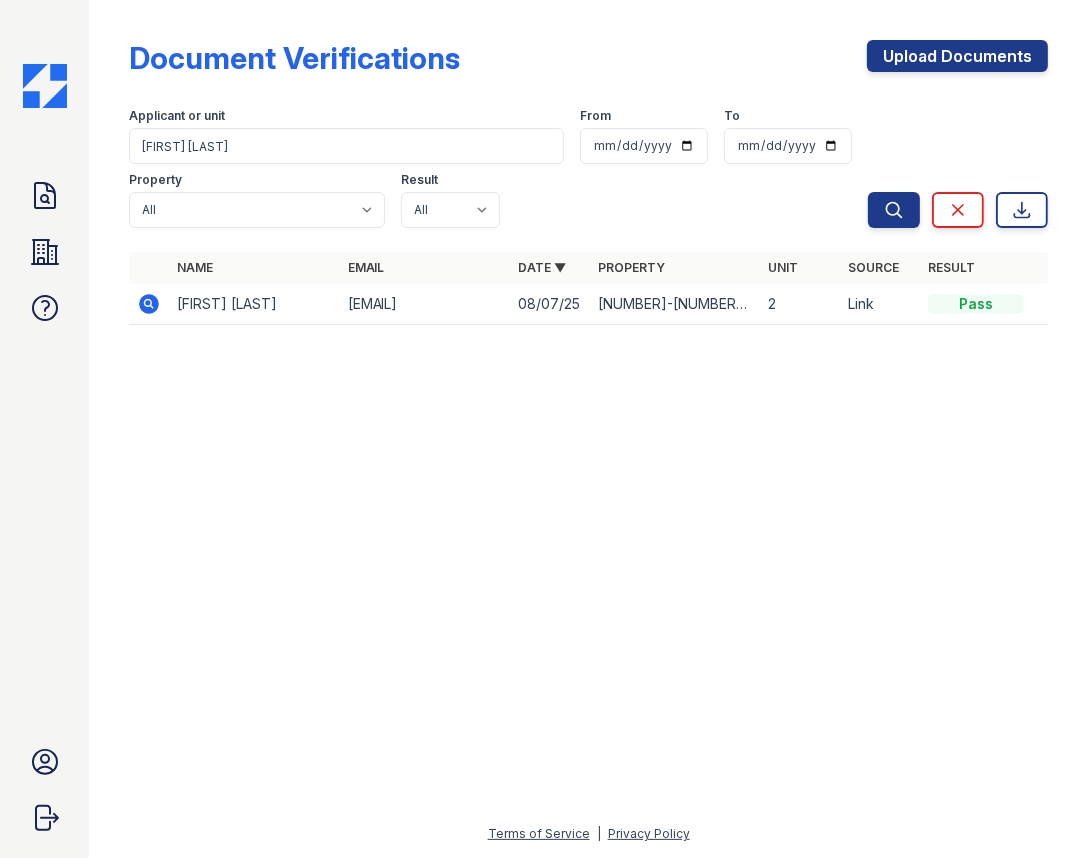 click 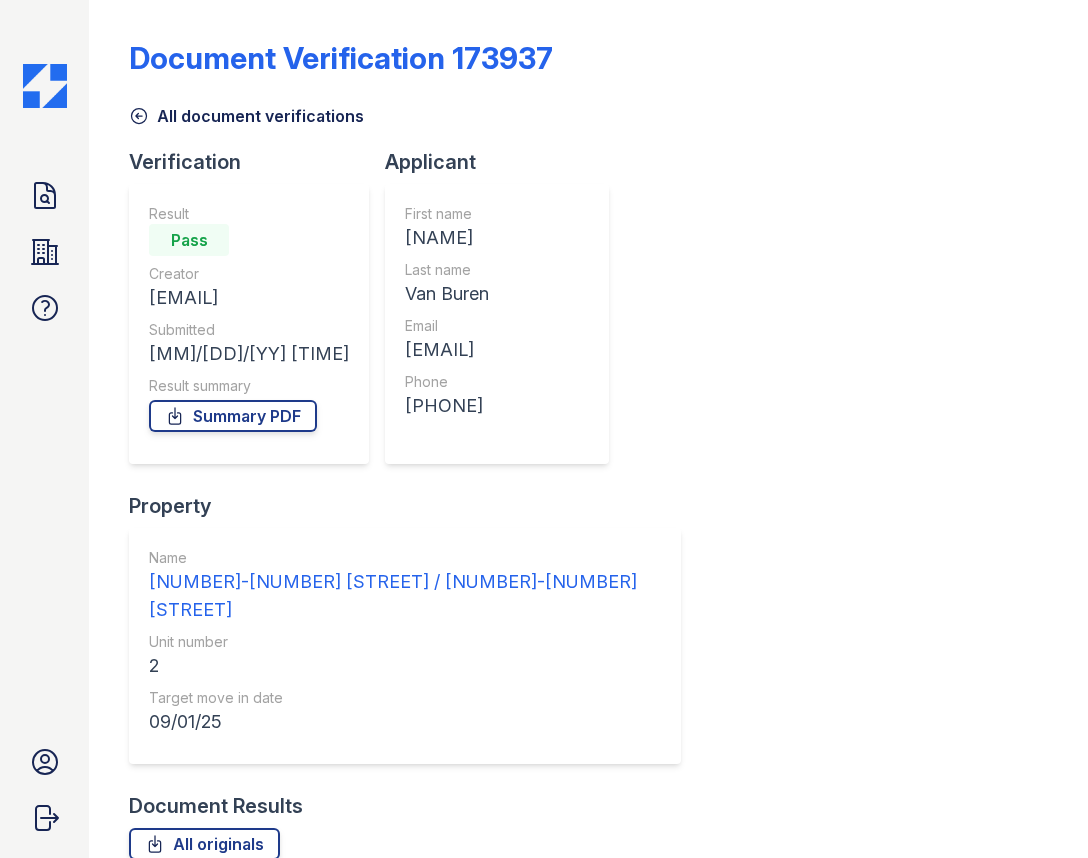 scroll, scrollTop: 0, scrollLeft: 0, axis: both 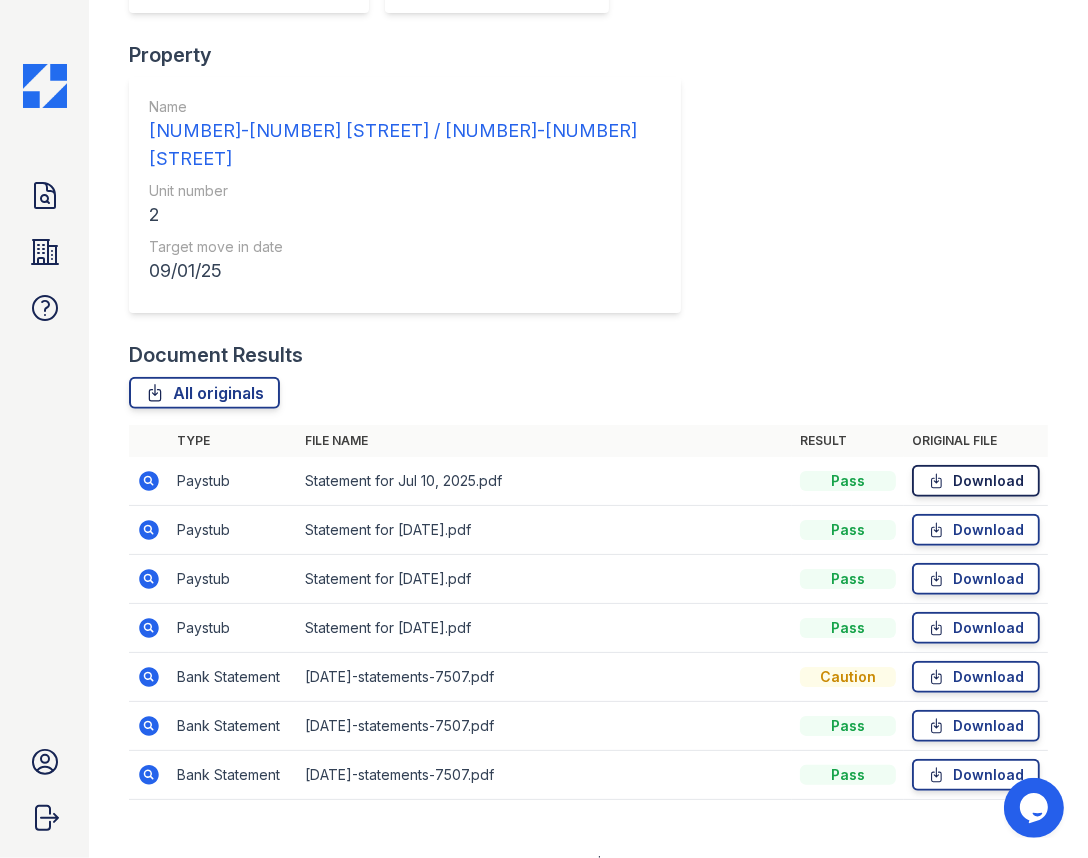 click 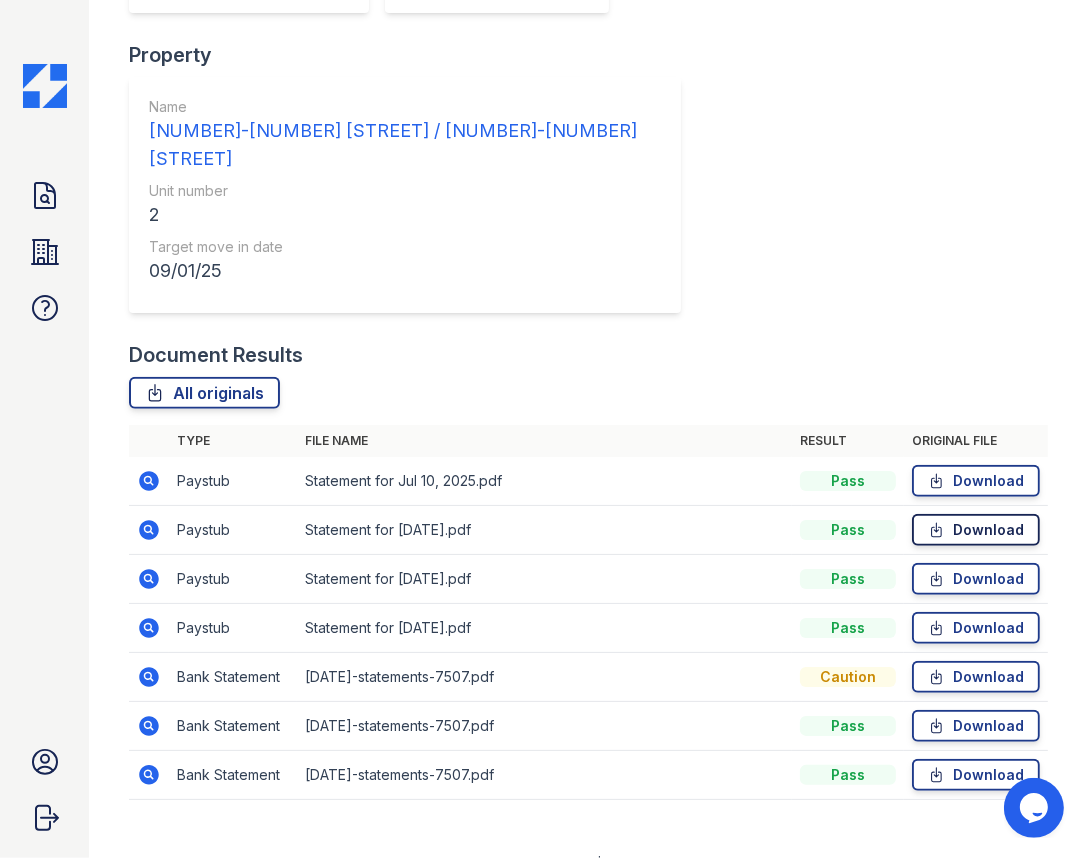 click 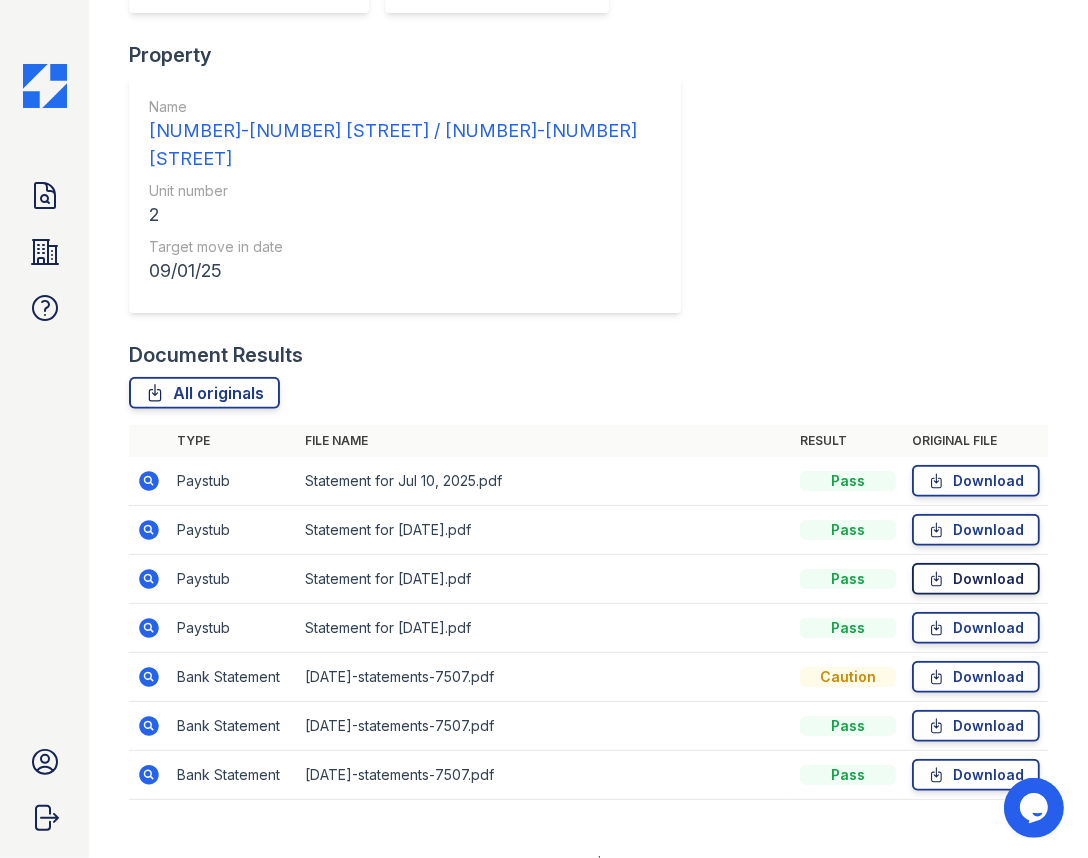 click 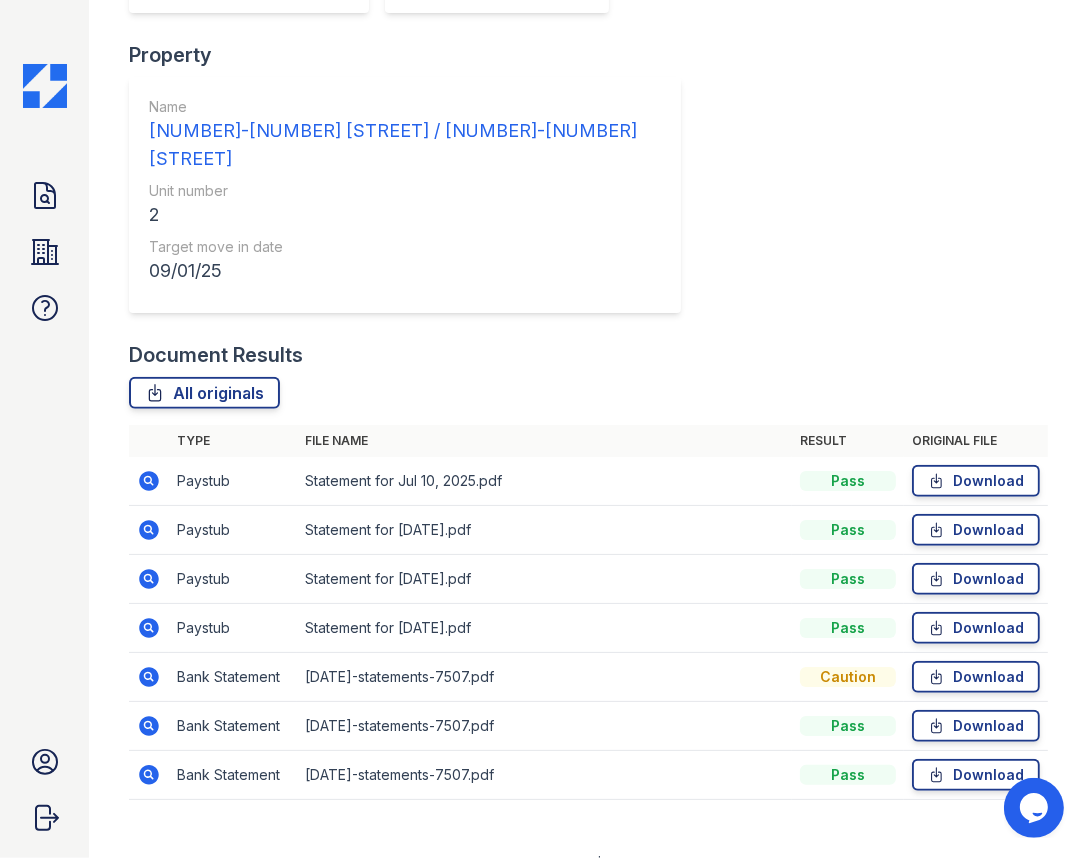 click 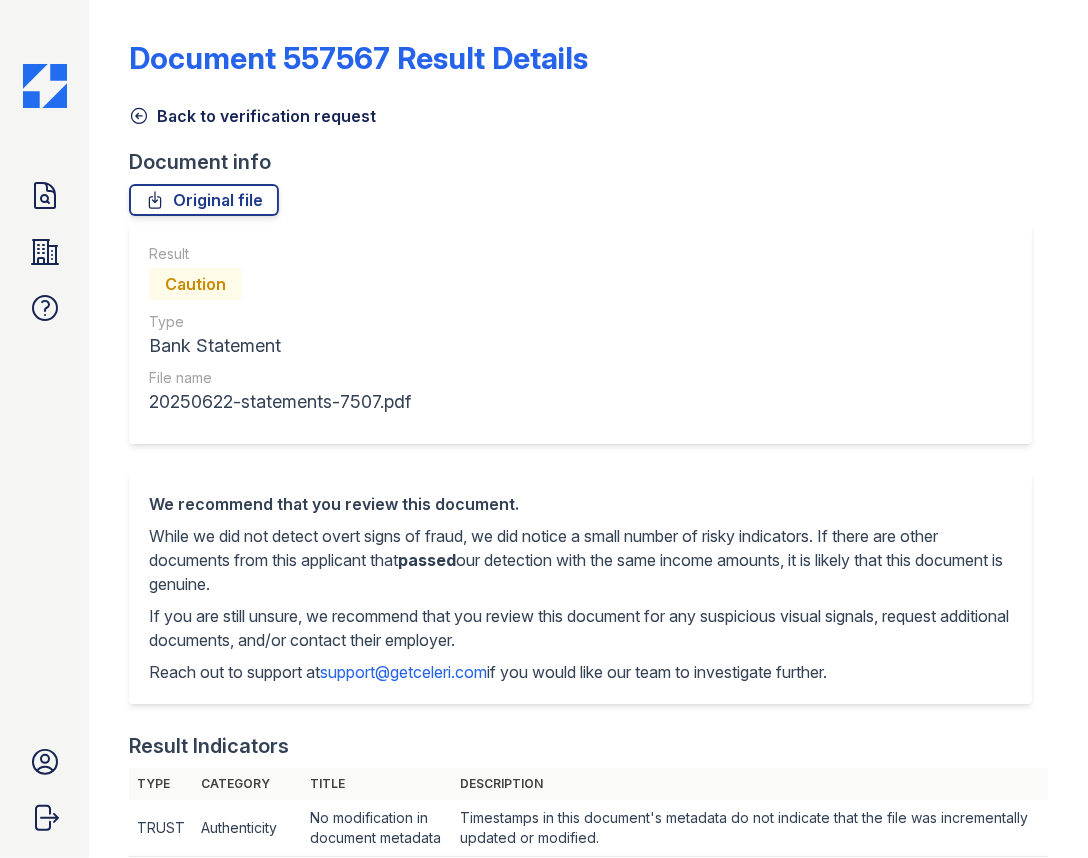 scroll, scrollTop: 0, scrollLeft: 0, axis: both 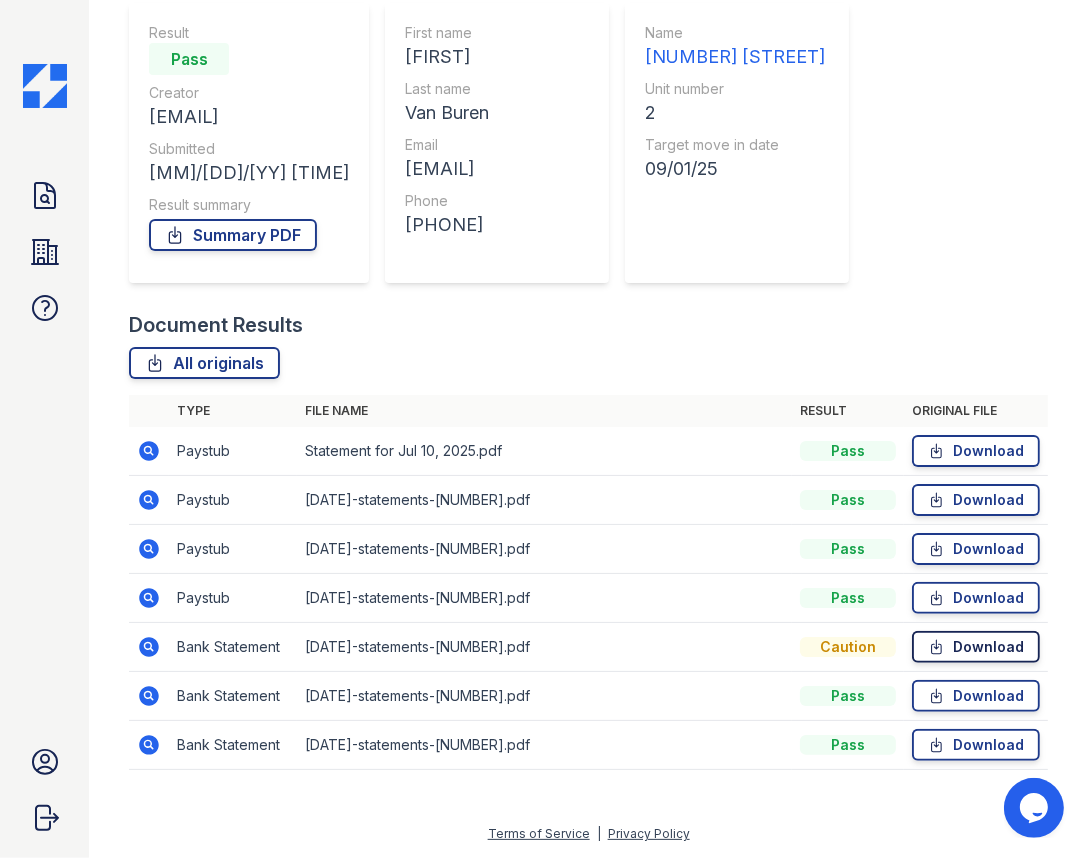 click 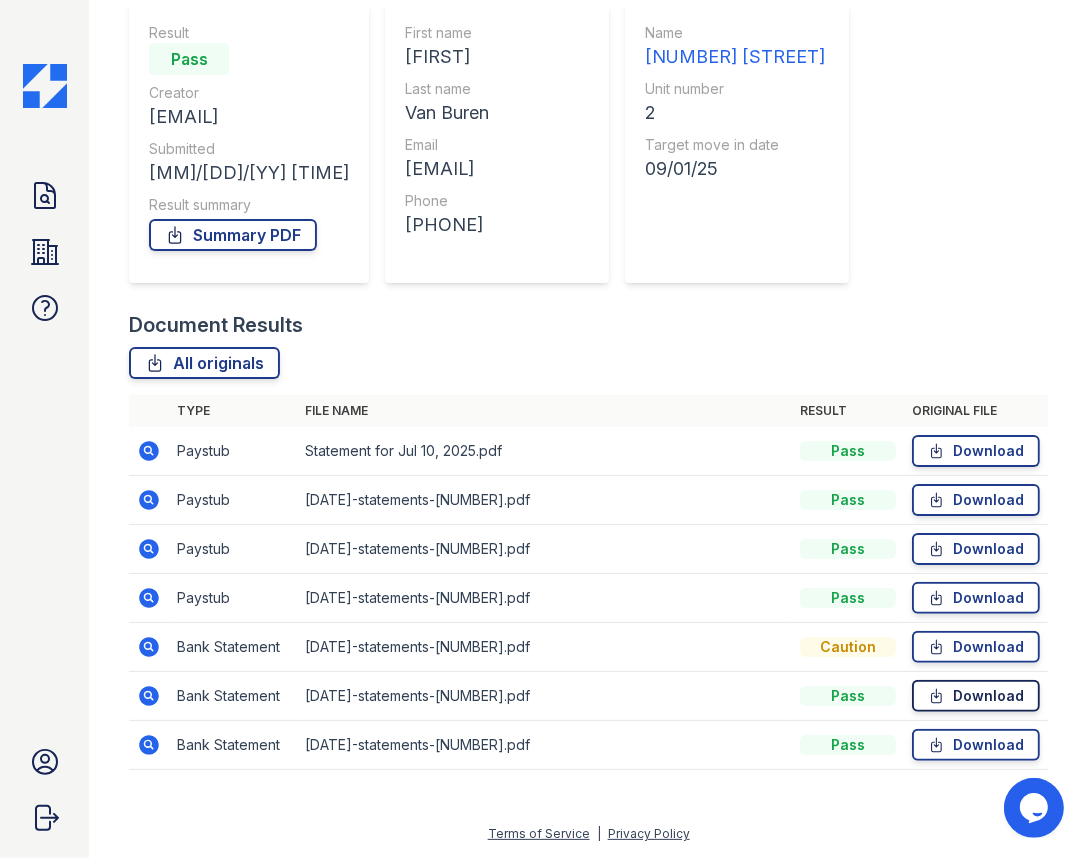 click 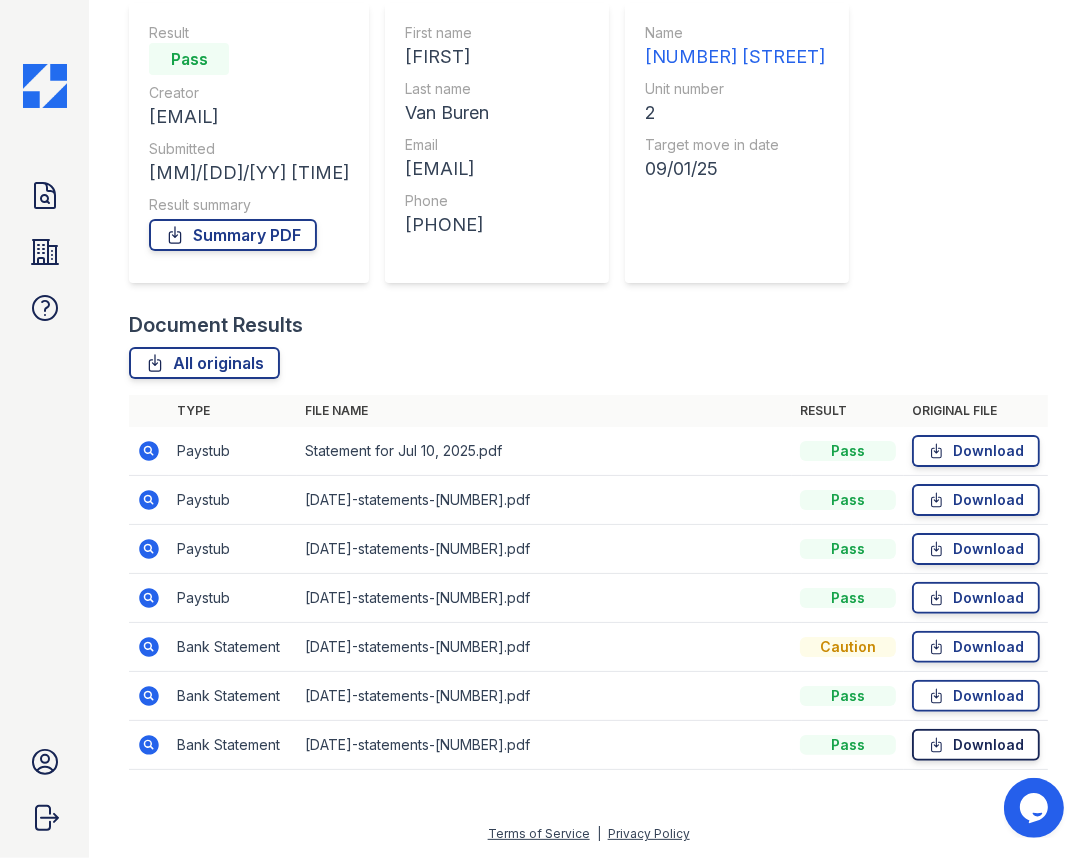 click 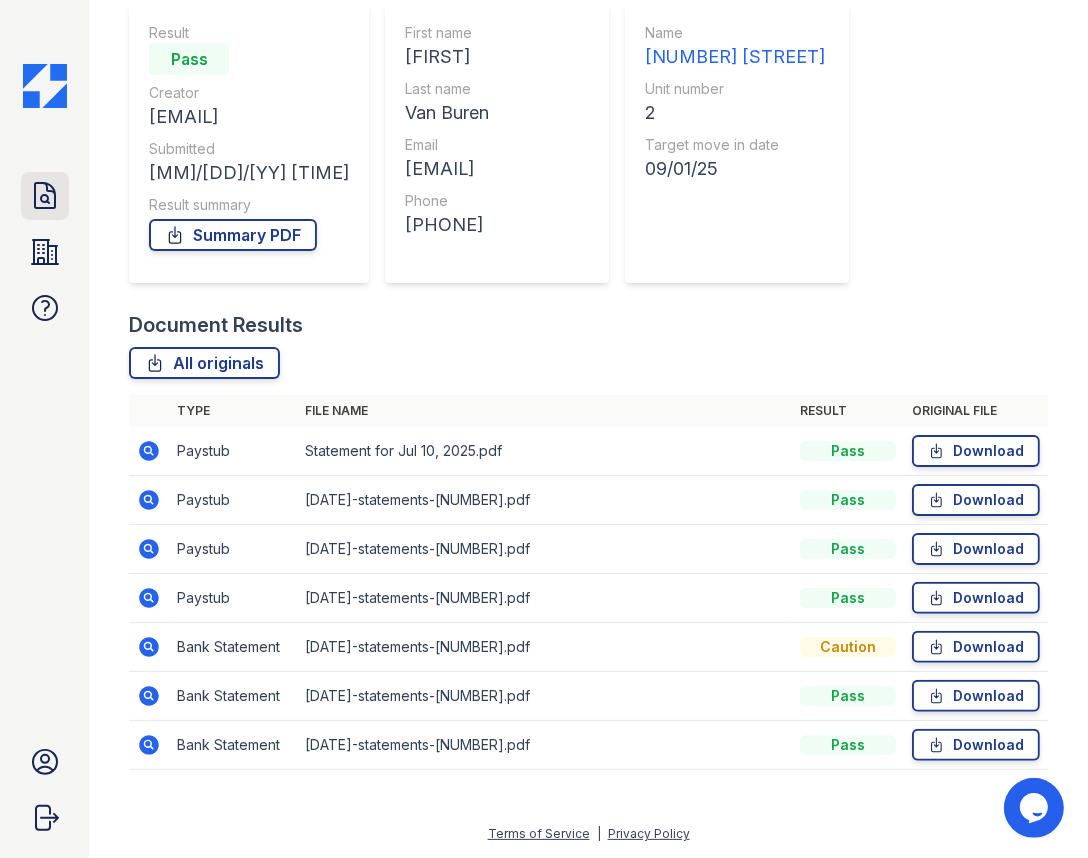click 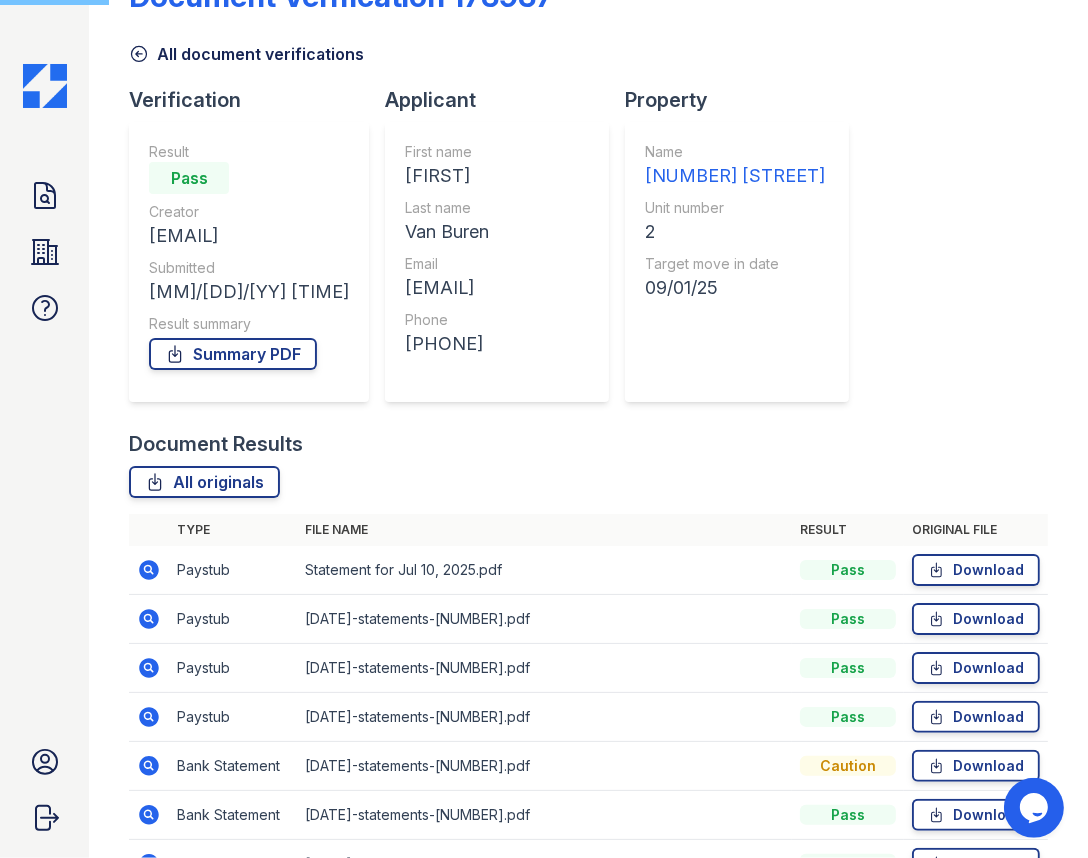 scroll, scrollTop: 0, scrollLeft: 0, axis: both 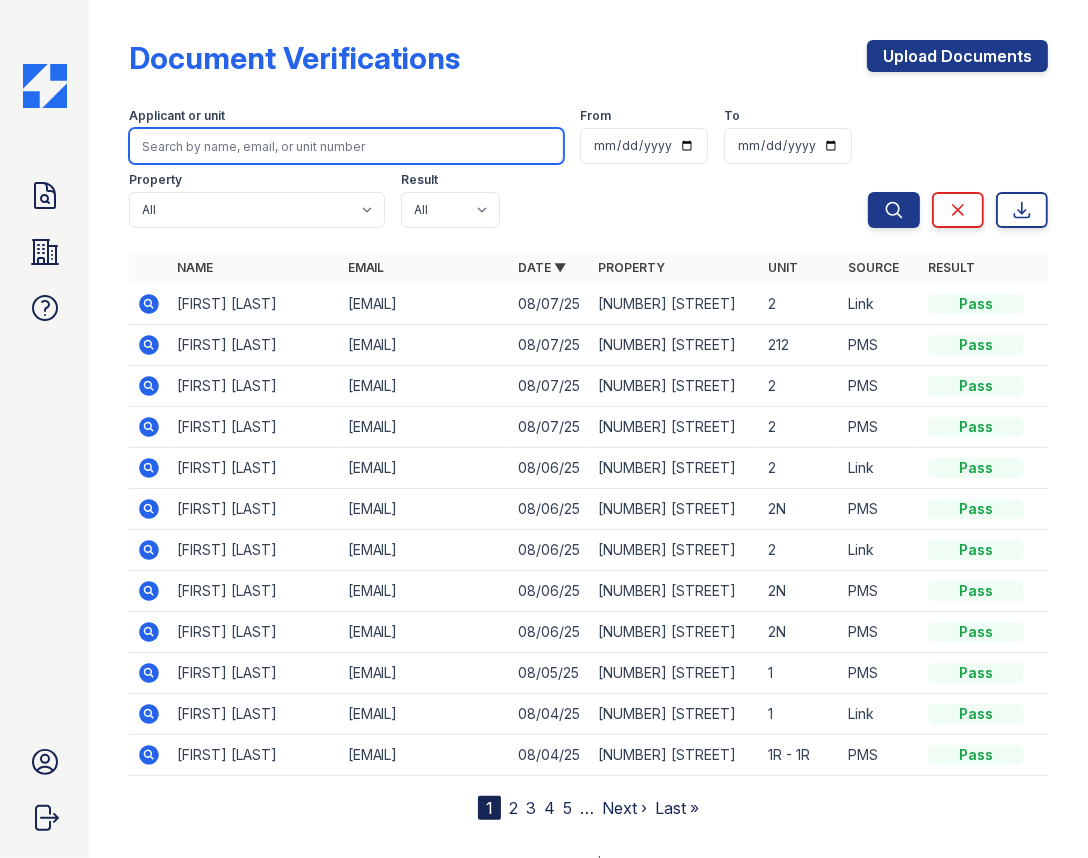click at bounding box center [346, 146] 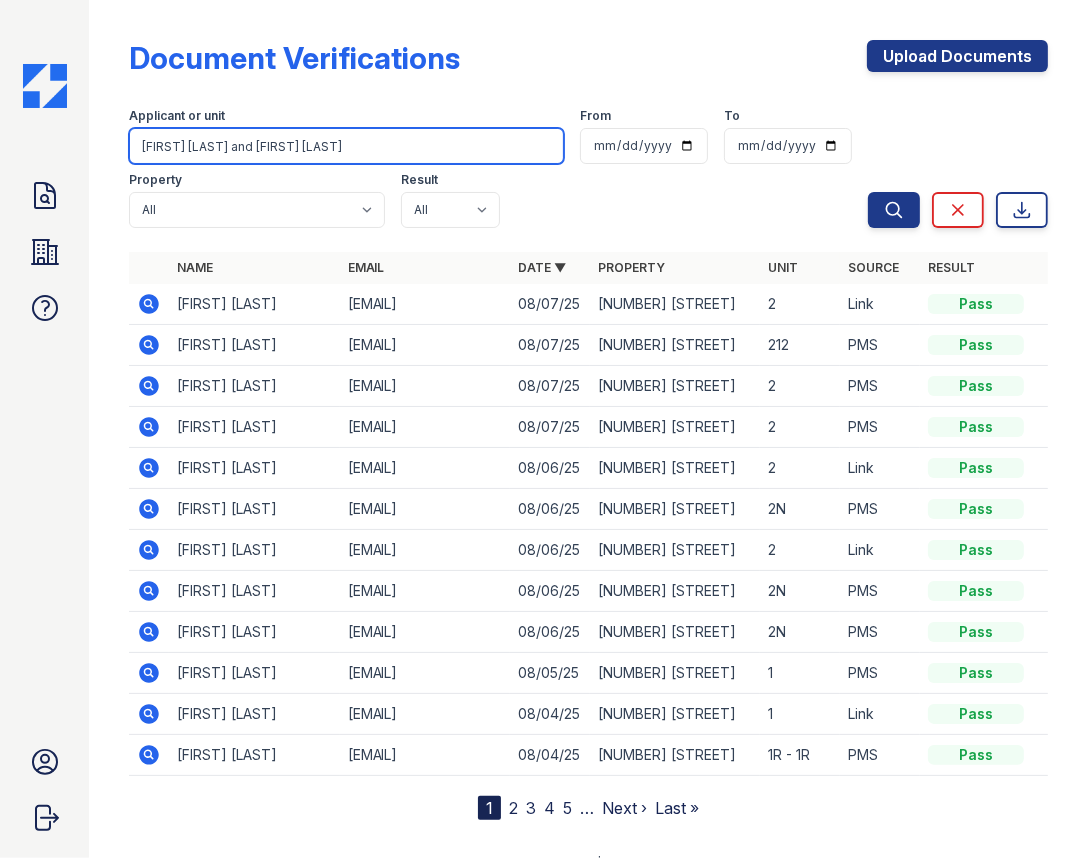 drag, startPoint x: 235, startPoint y: 150, endPoint x: 495, endPoint y: 148, distance: 260.0077 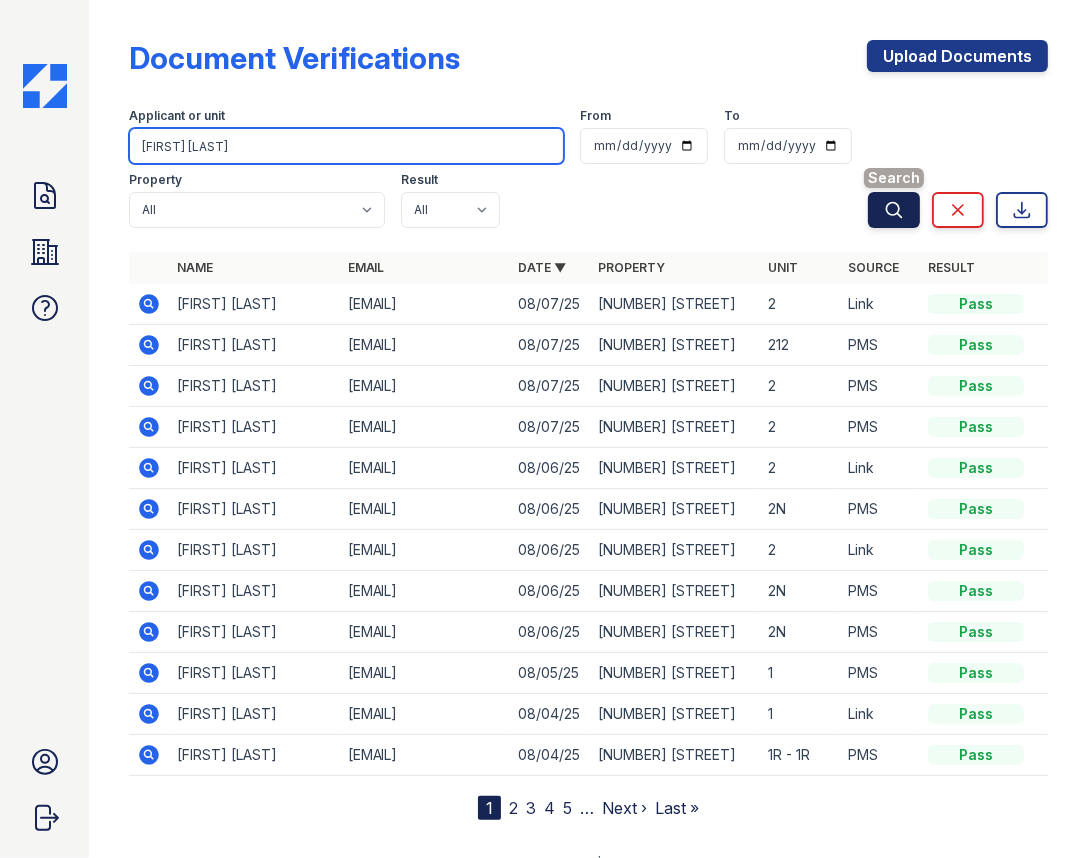 type on "[FIRST] [LAST]" 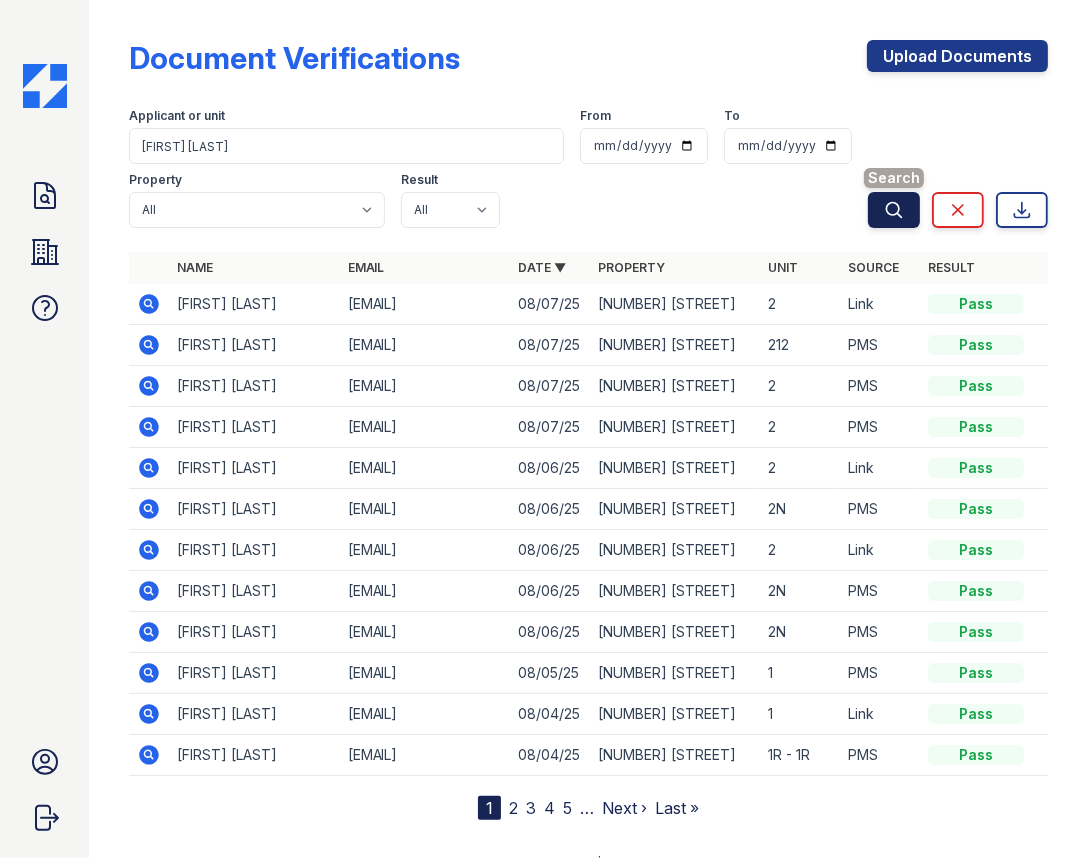 click 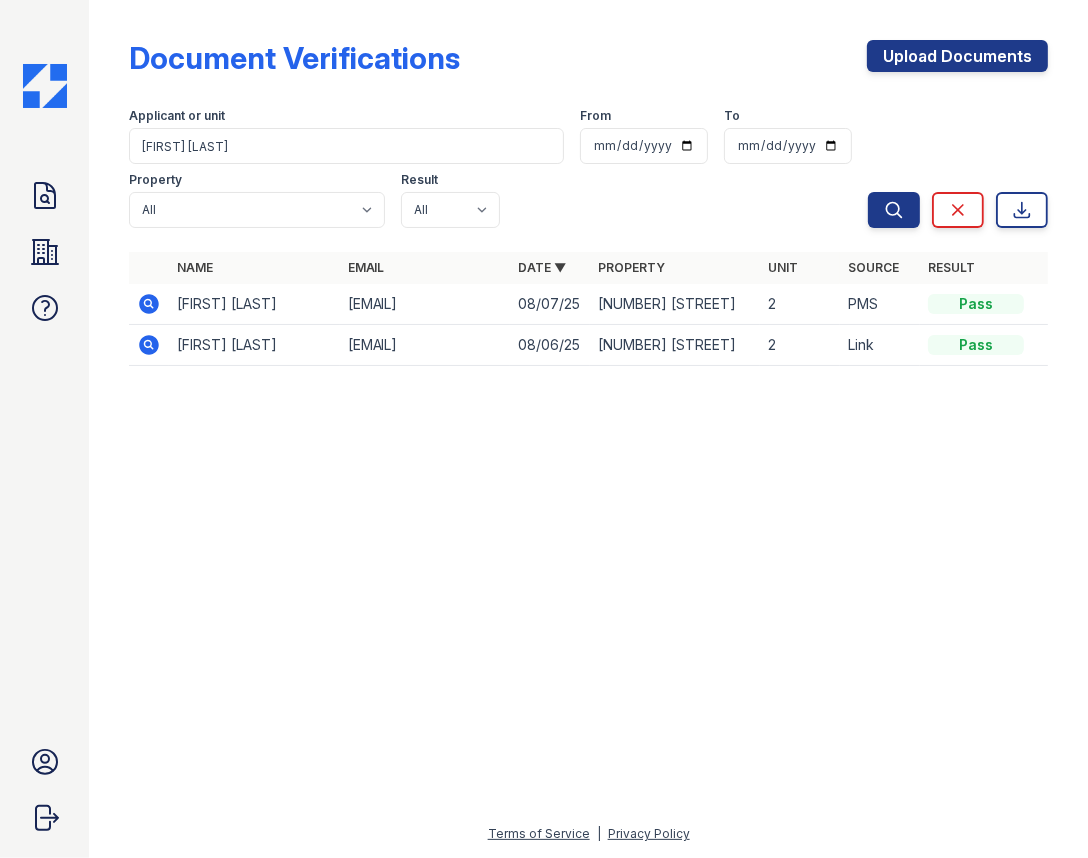 drag, startPoint x: 147, startPoint y: 301, endPoint x: 199, endPoint y: 292, distance: 52.773098 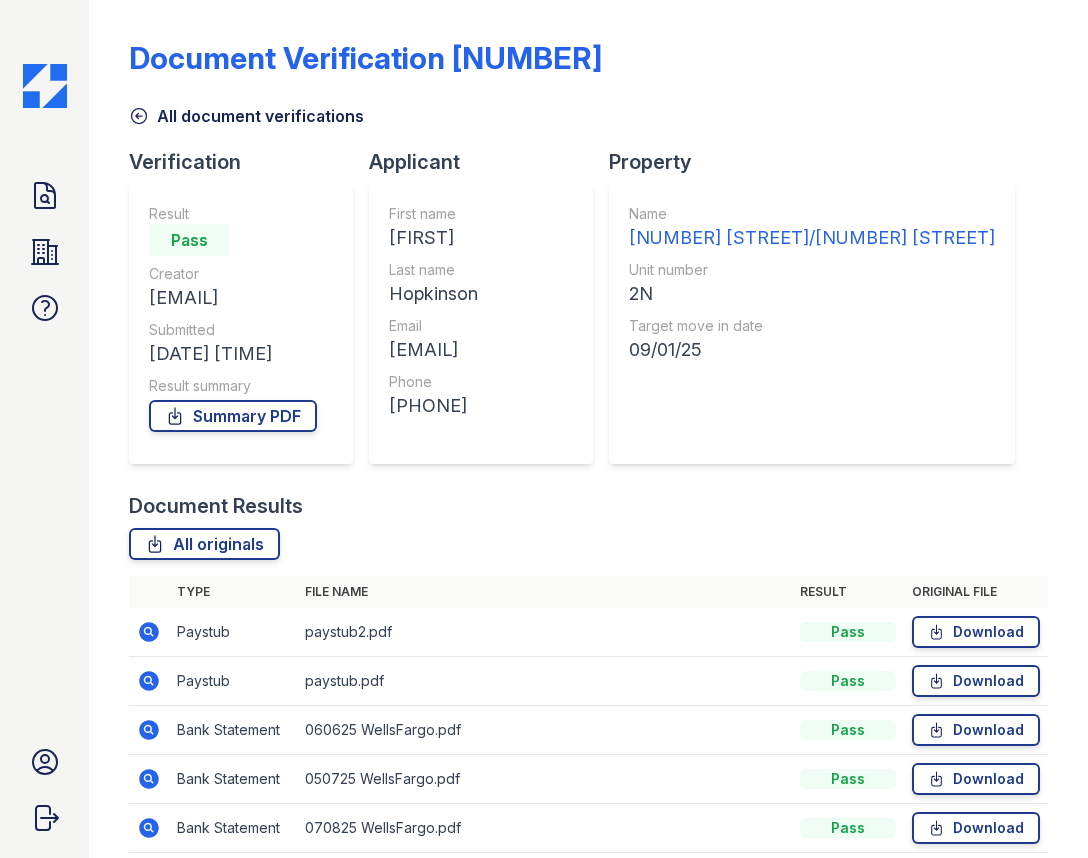 scroll, scrollTop: 0, scrollLeft: 0, axis: both 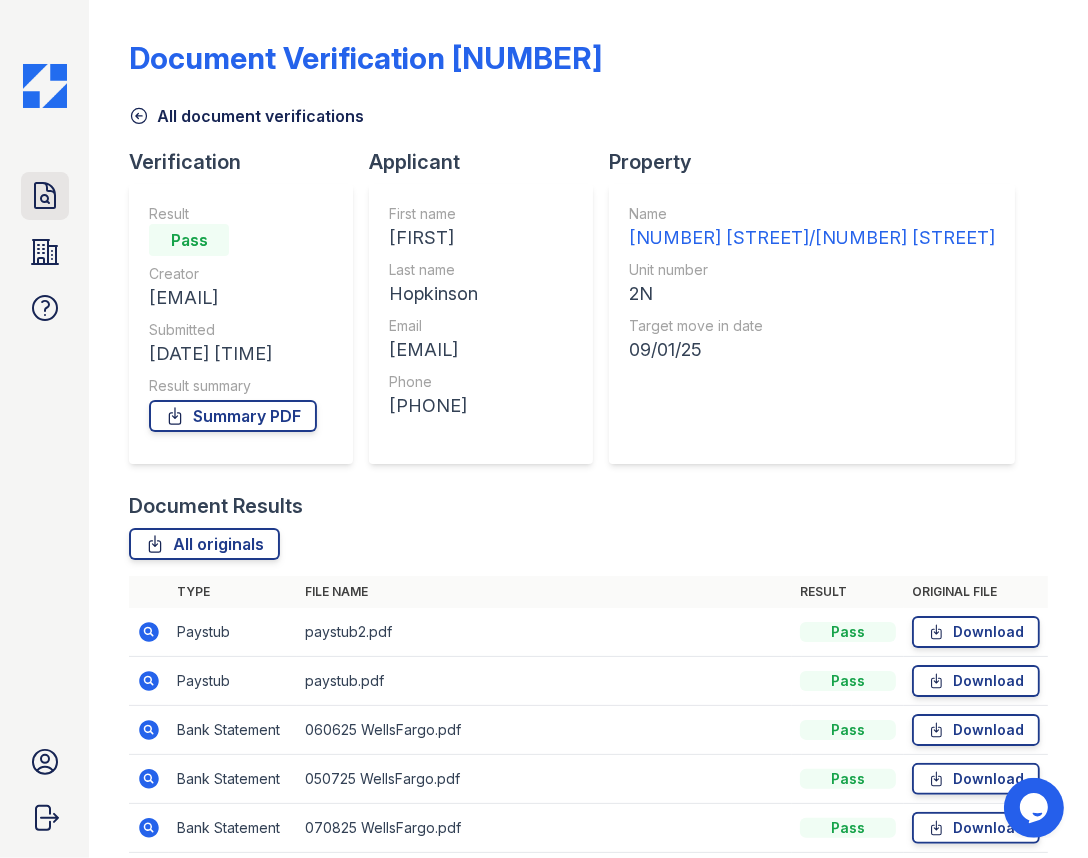 click 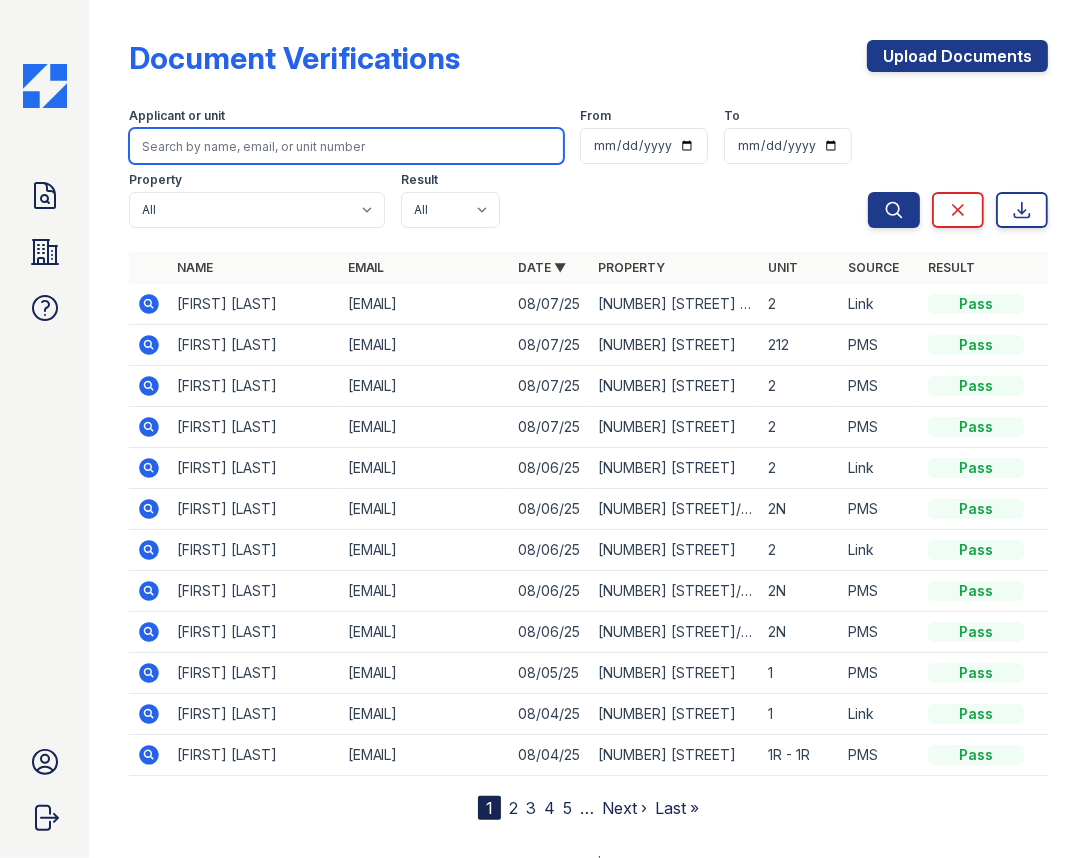 click at bounding box center (346, 146) 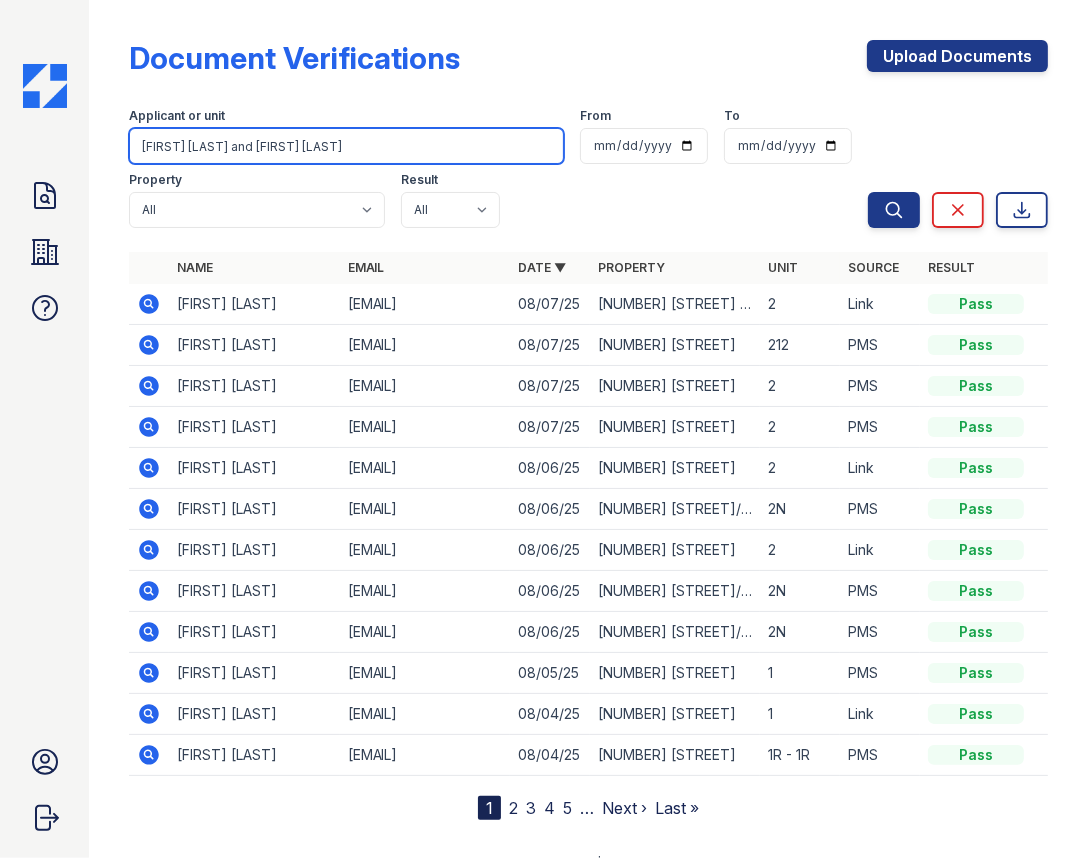 click on "[FIRST] [LAST] and [FIRST] [LAST]" at bounding box center (346, 146) 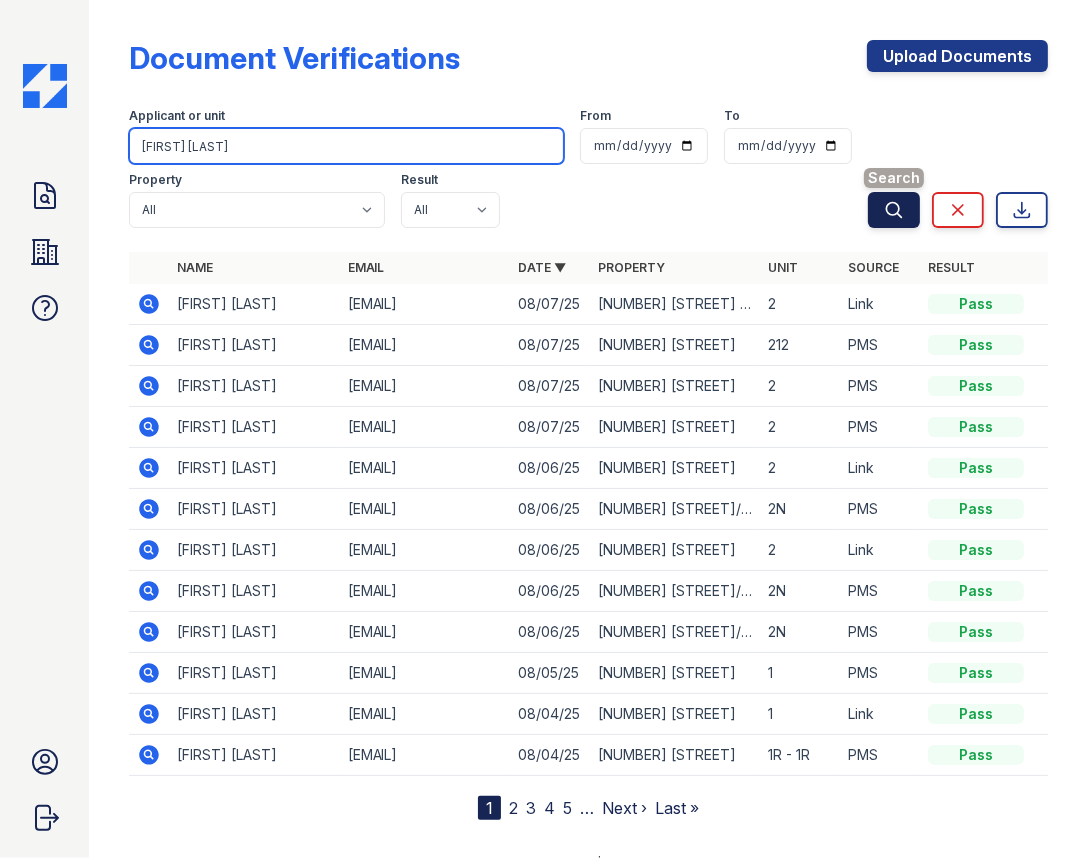 type on "[FIRST] [LAST]" 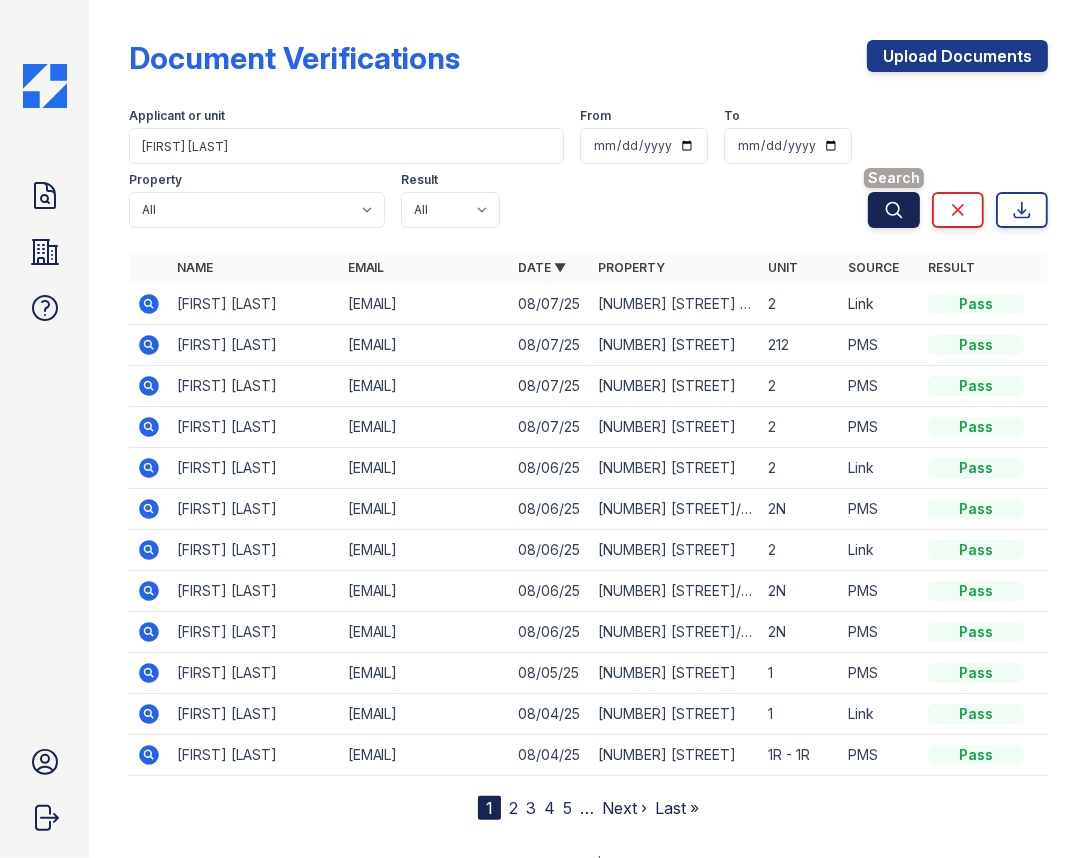 click on "Search" at bounding box center (894, 210) 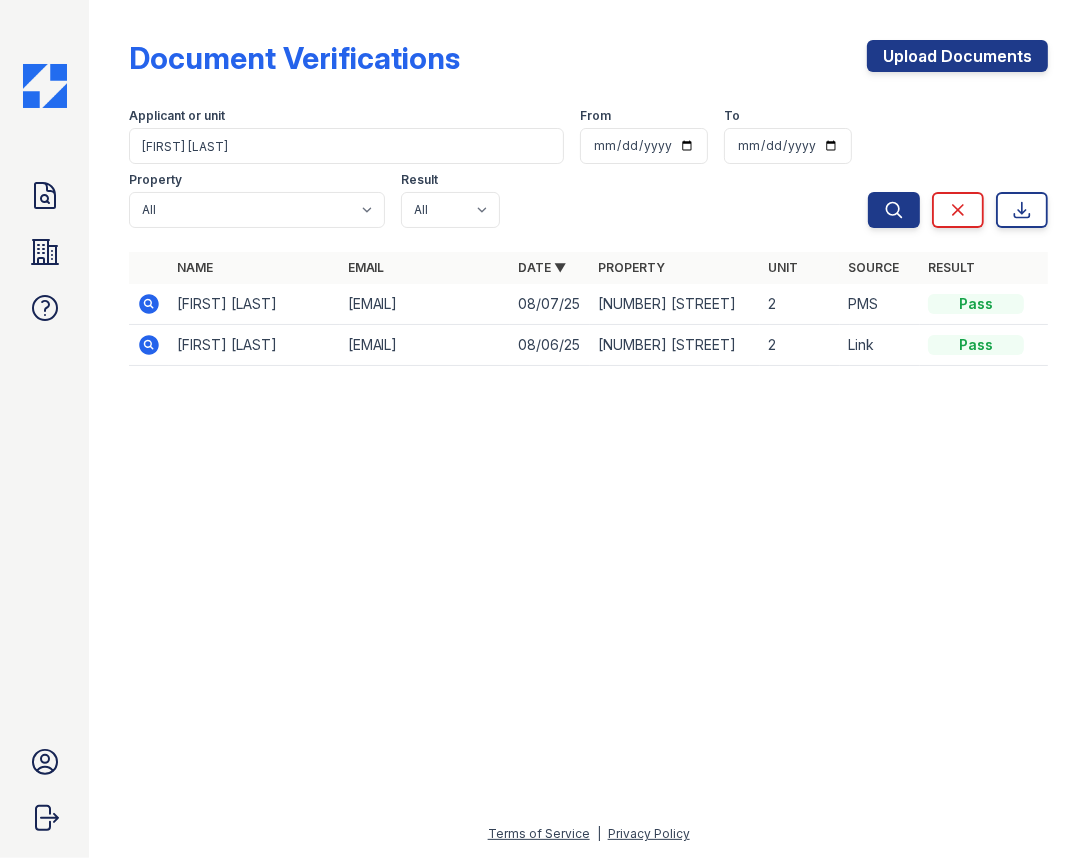 click 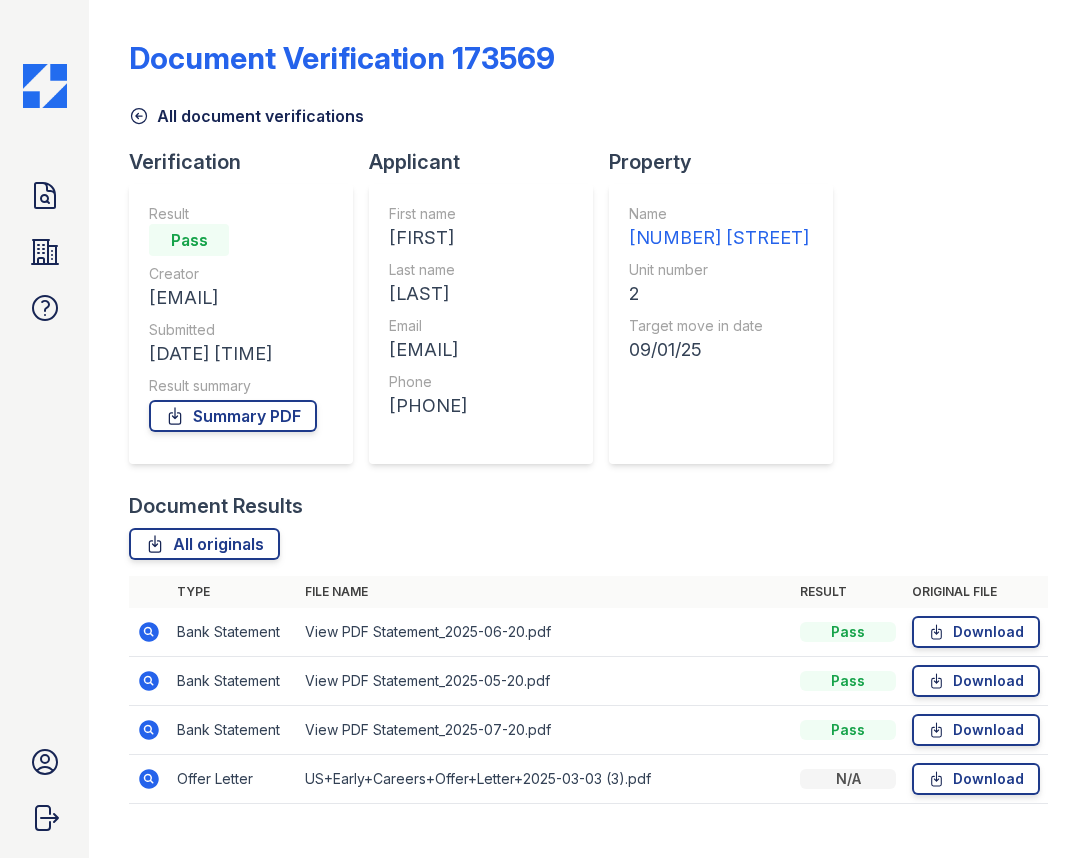 scroll, scrollTop: 0, scrollLeft: 0, axis: both 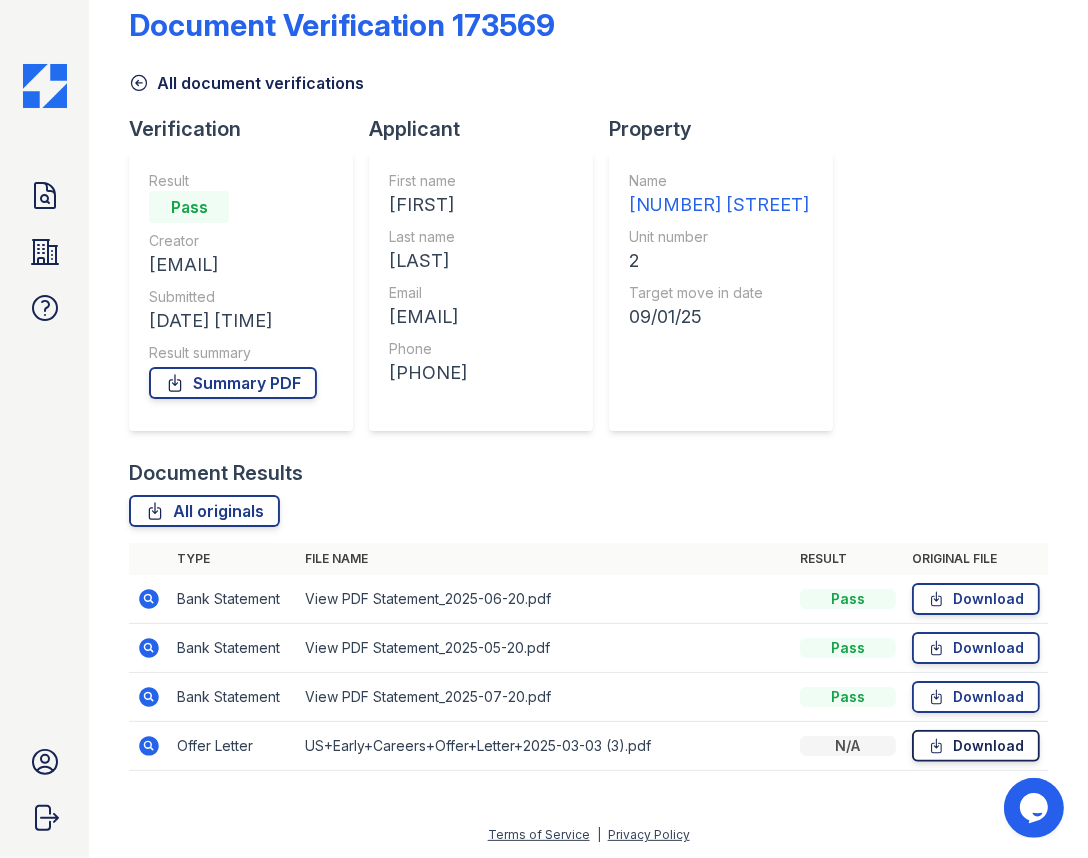 click 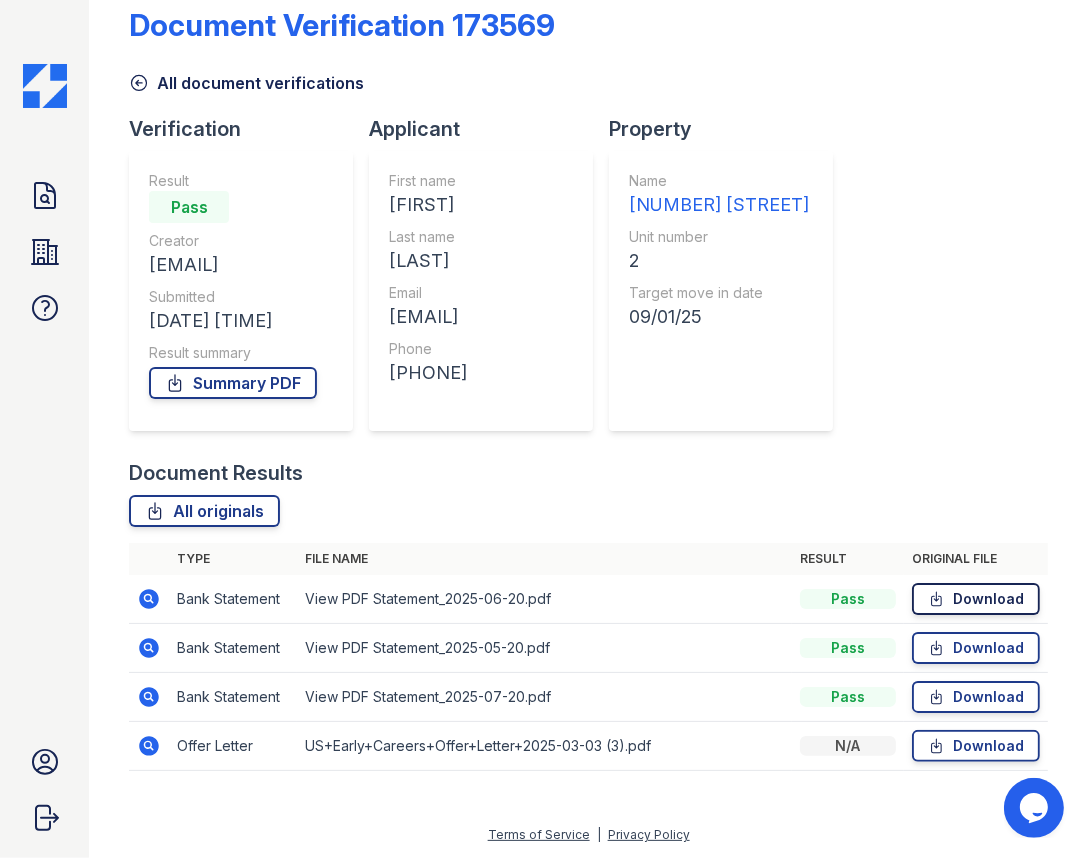 click 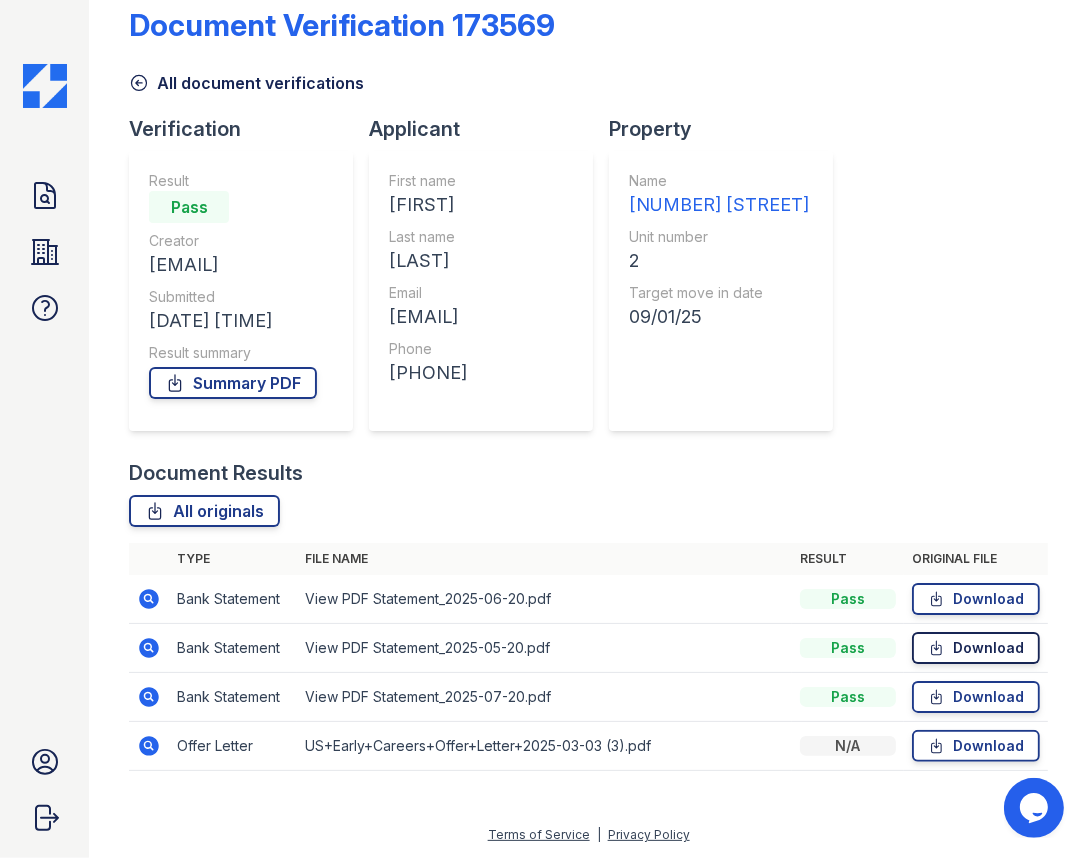click 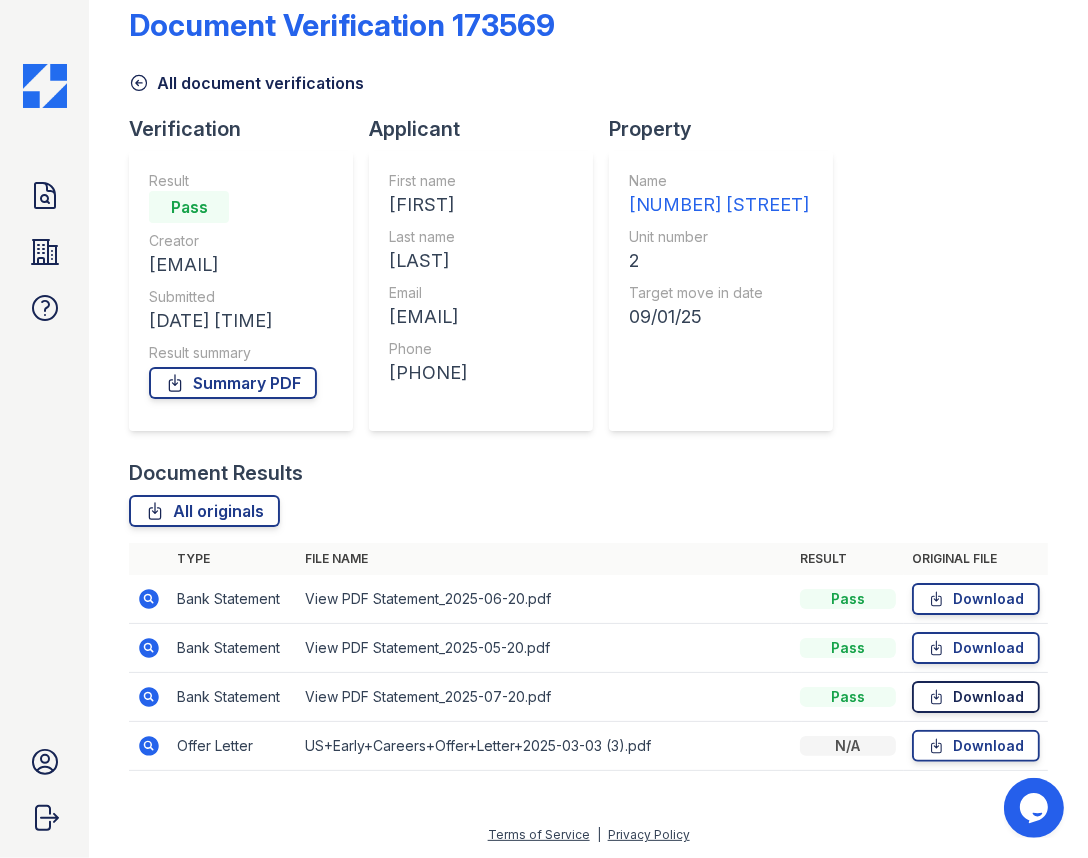 click 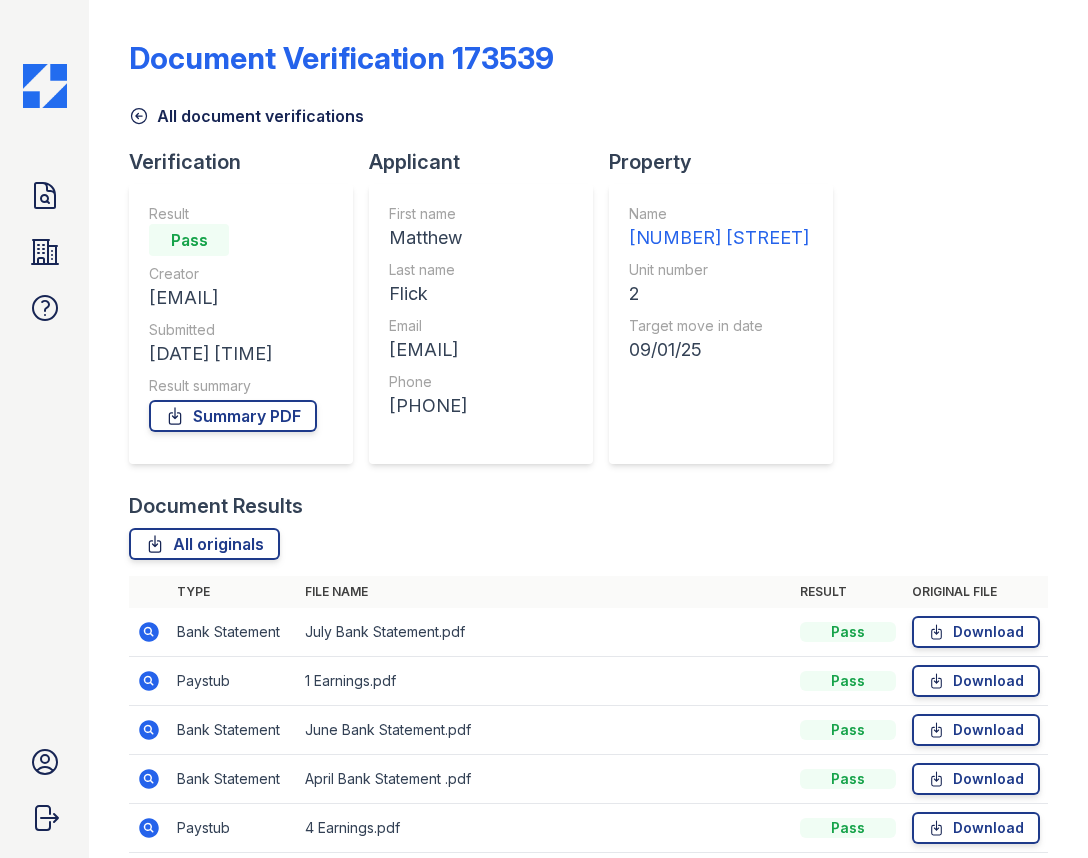scroll, scrollTop: 0, scrollLeft: 0, axis: both 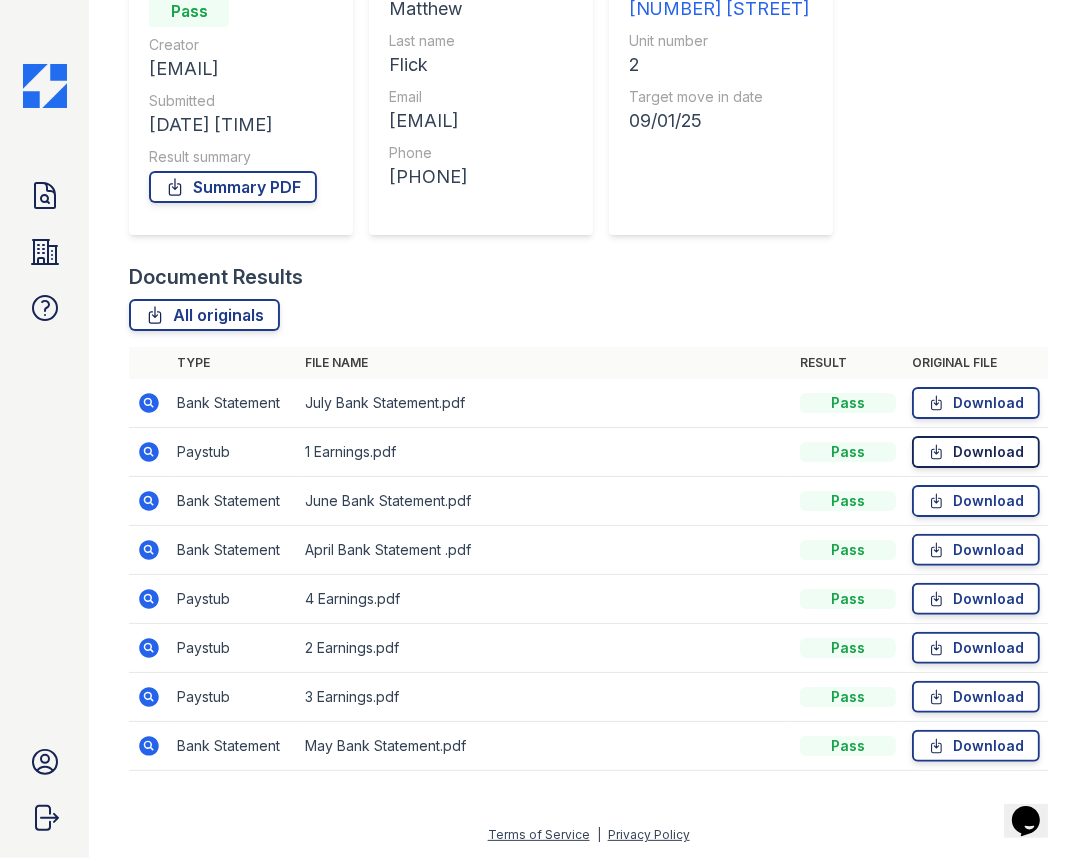 click 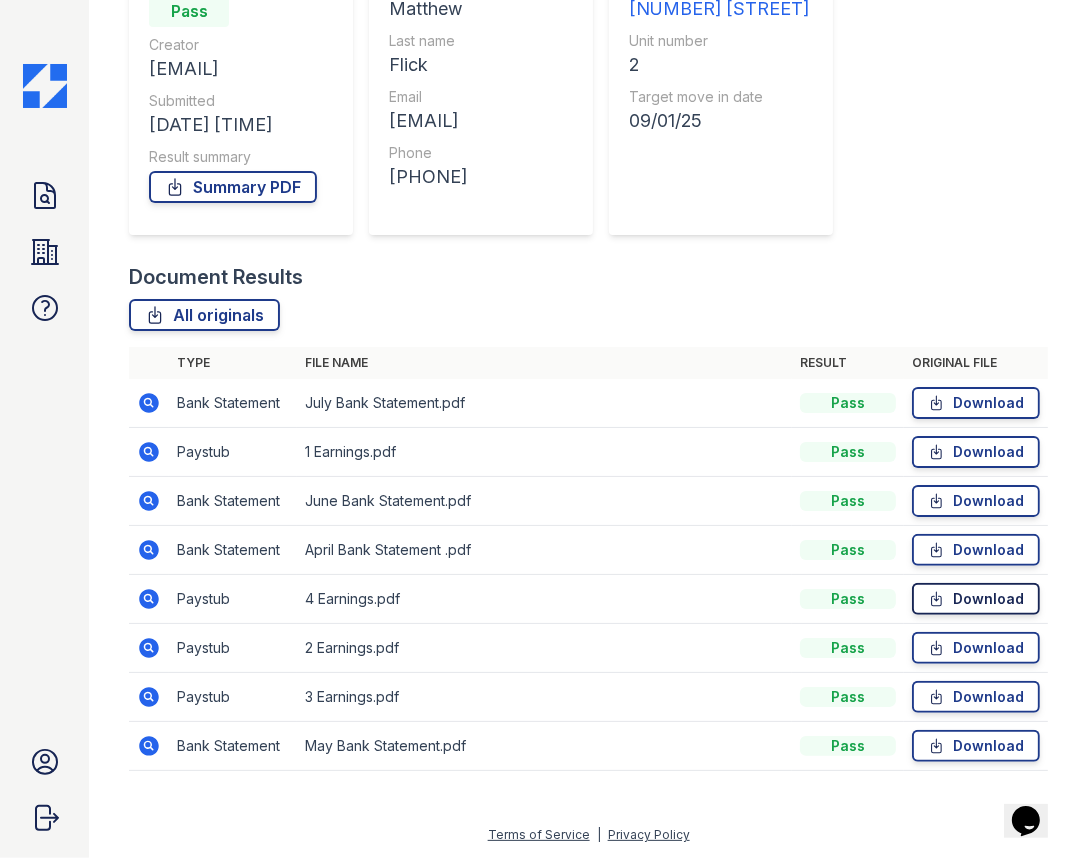 click 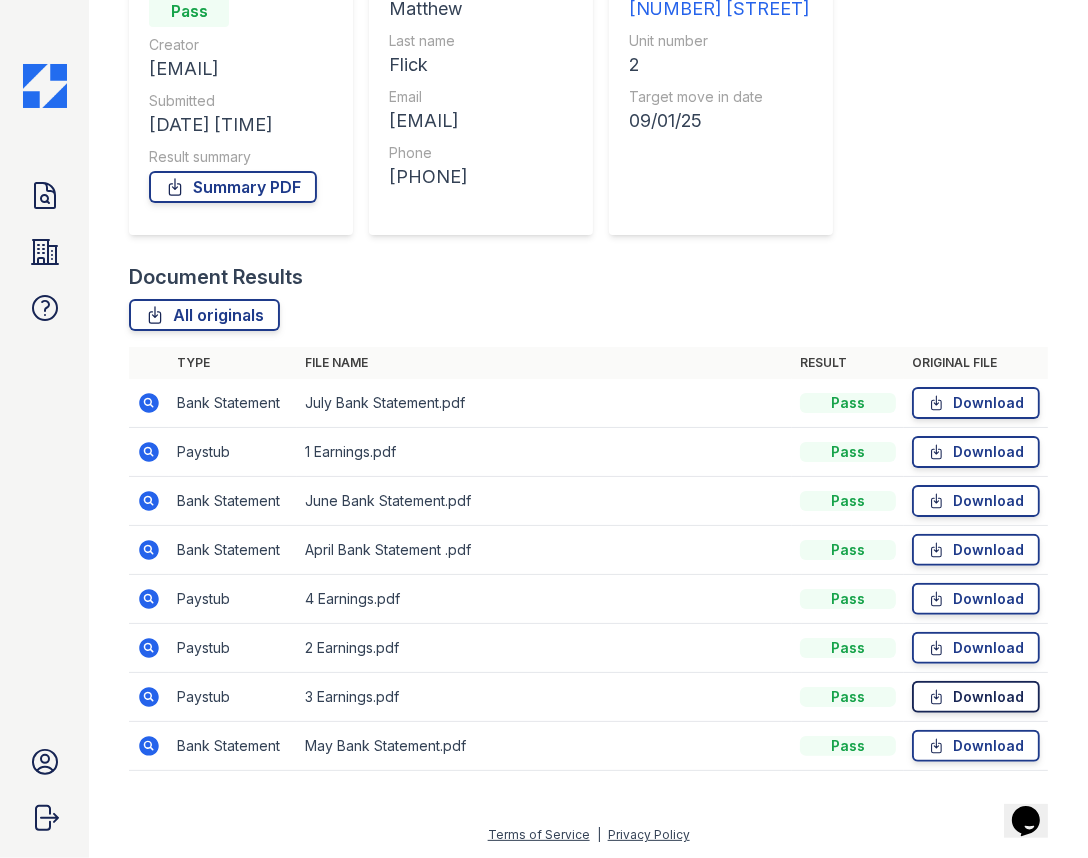 click 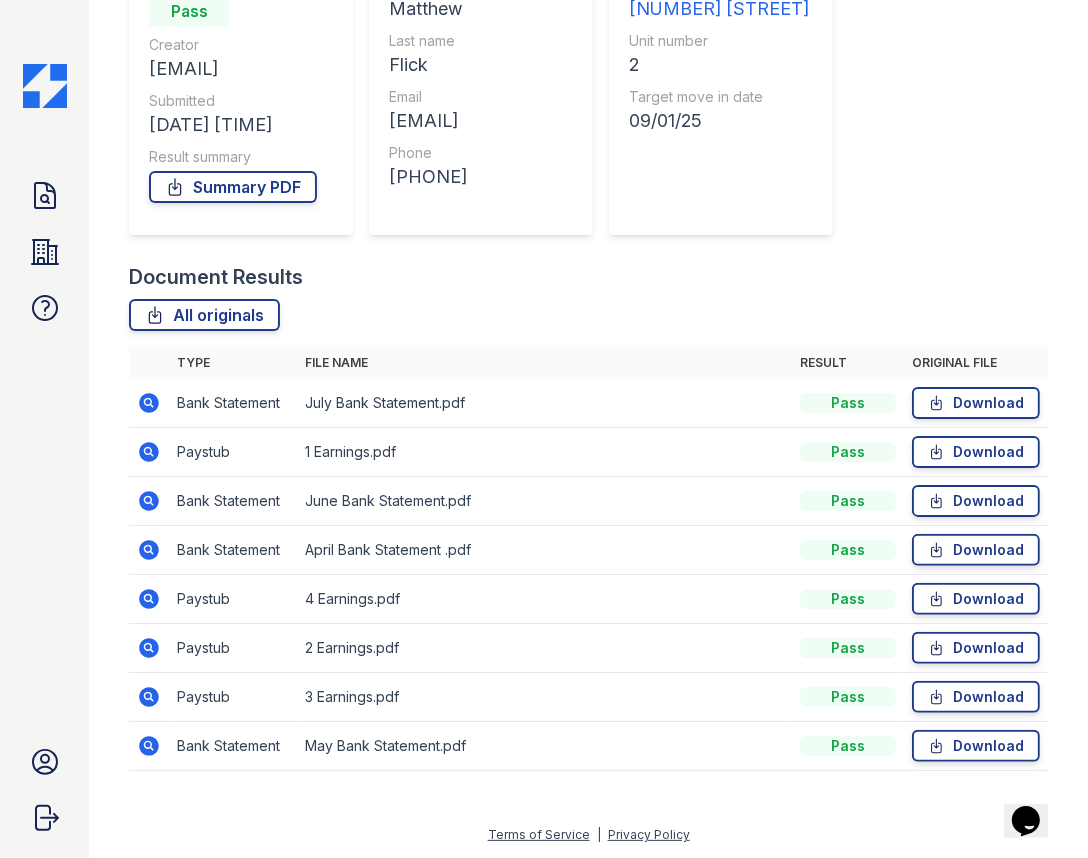 drag, startPoint x: 530, startPoint y: 290, endPoint x: 662, endPoint y: 423, distance: 187.38463 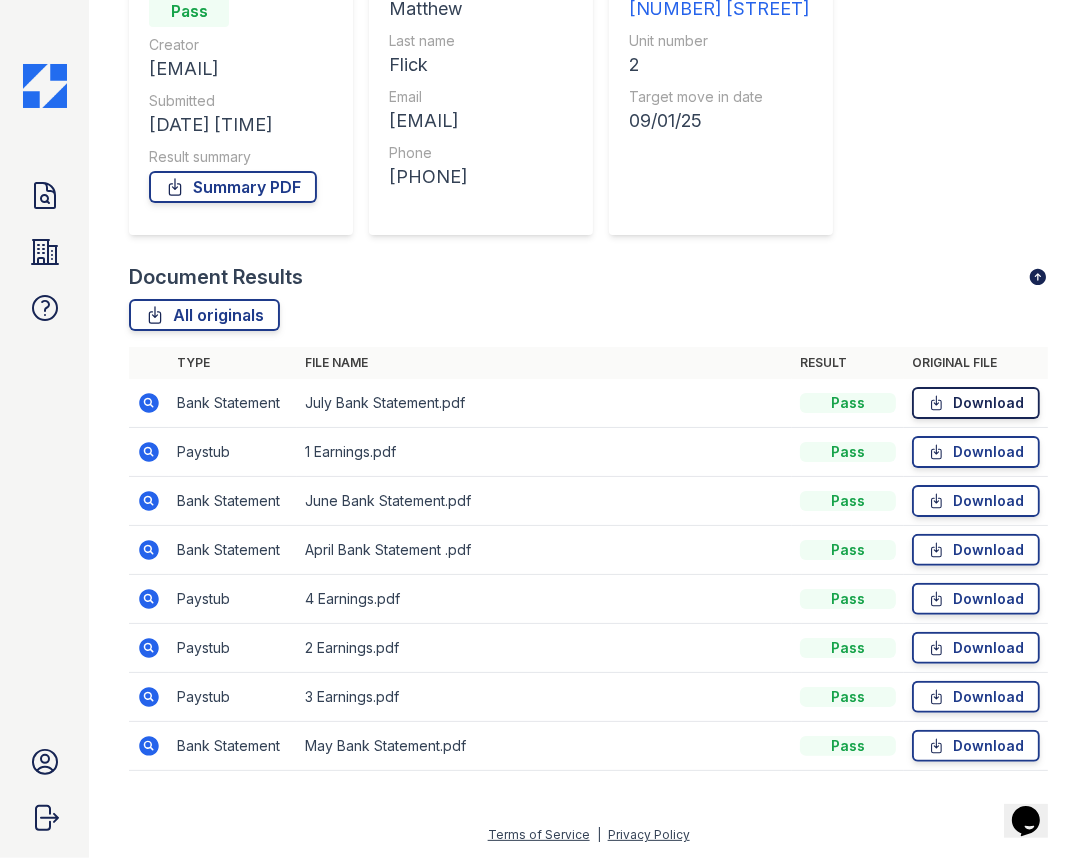 click 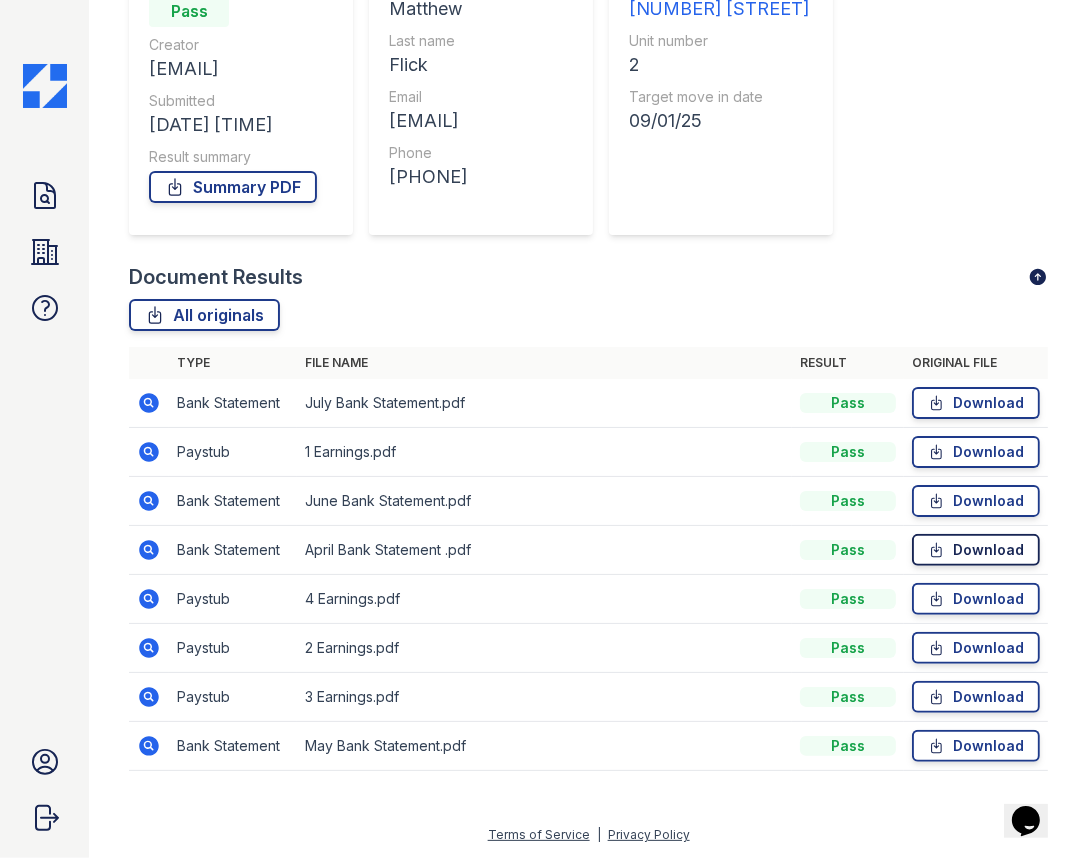 click 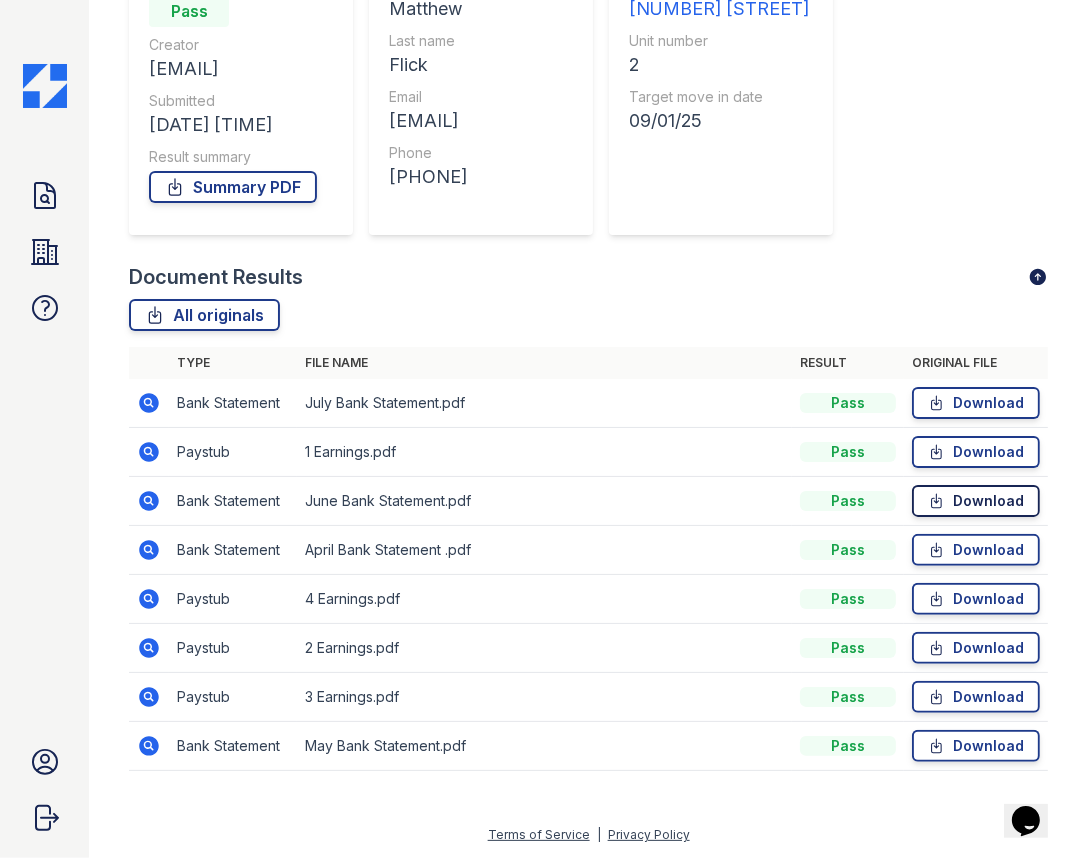 click 